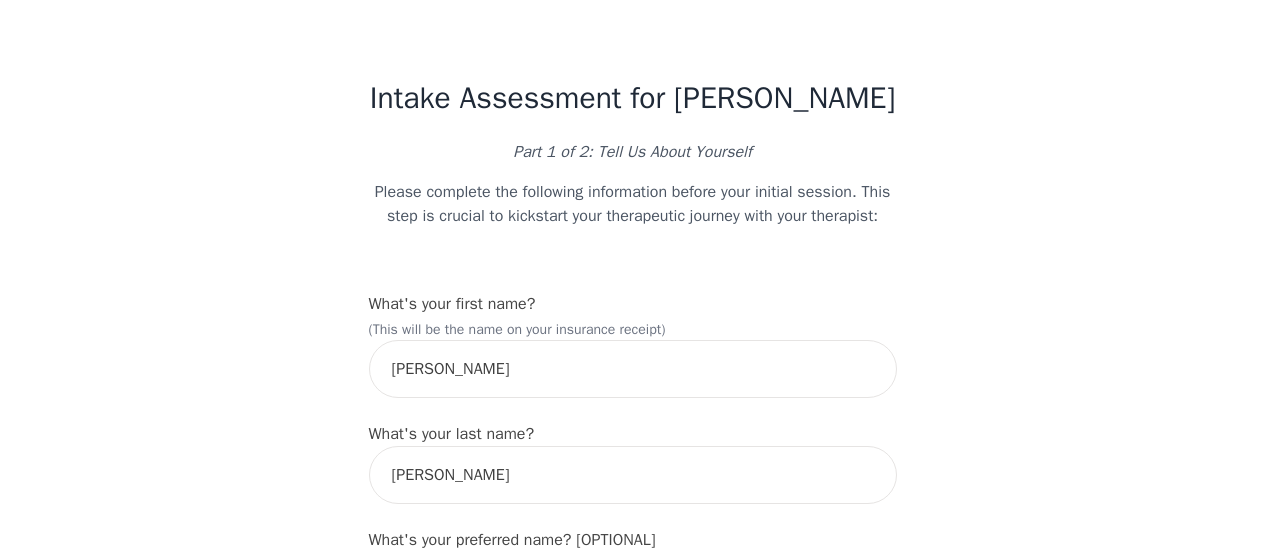 scroll, scrollTop: 1300, scrollLeft: 0, axis: vertical 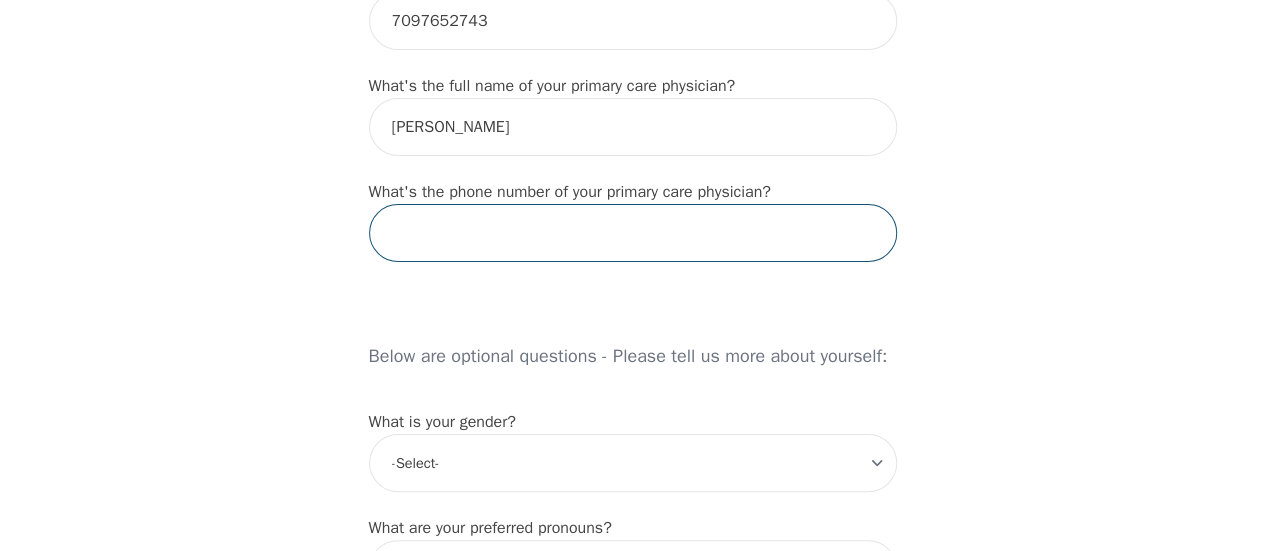 click at bounding box center [633, 233] 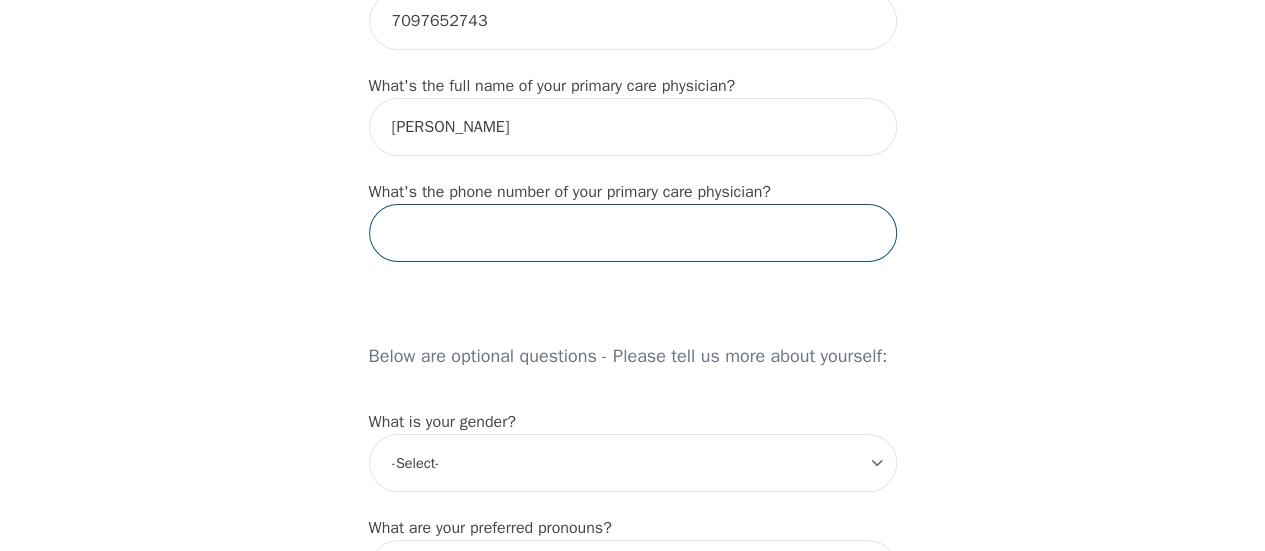 paste on "7052531313" 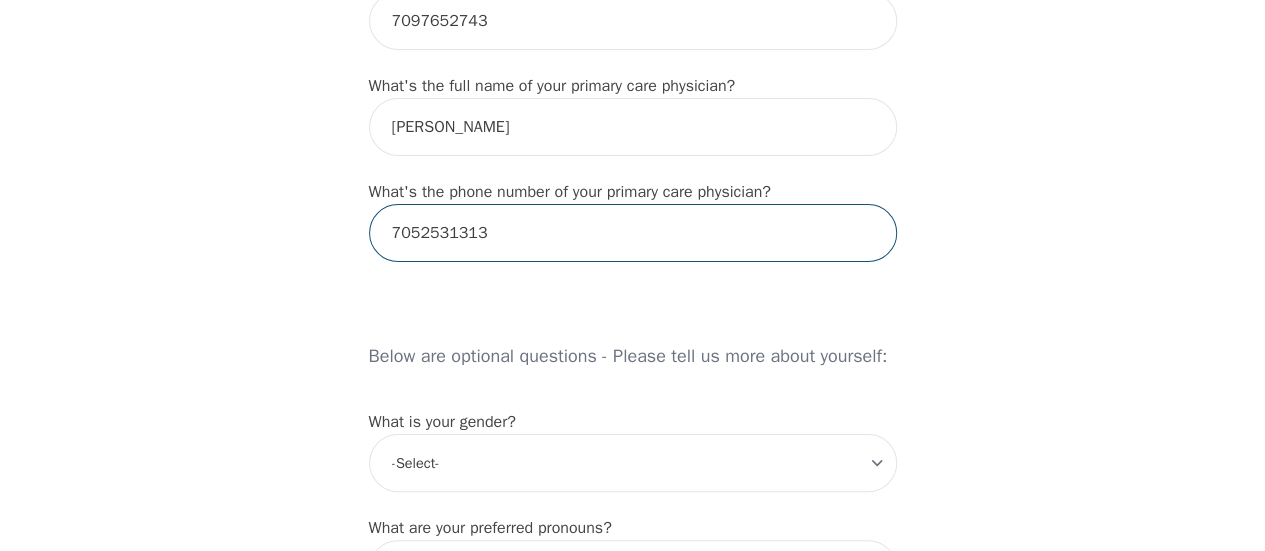 type on "7052531313" 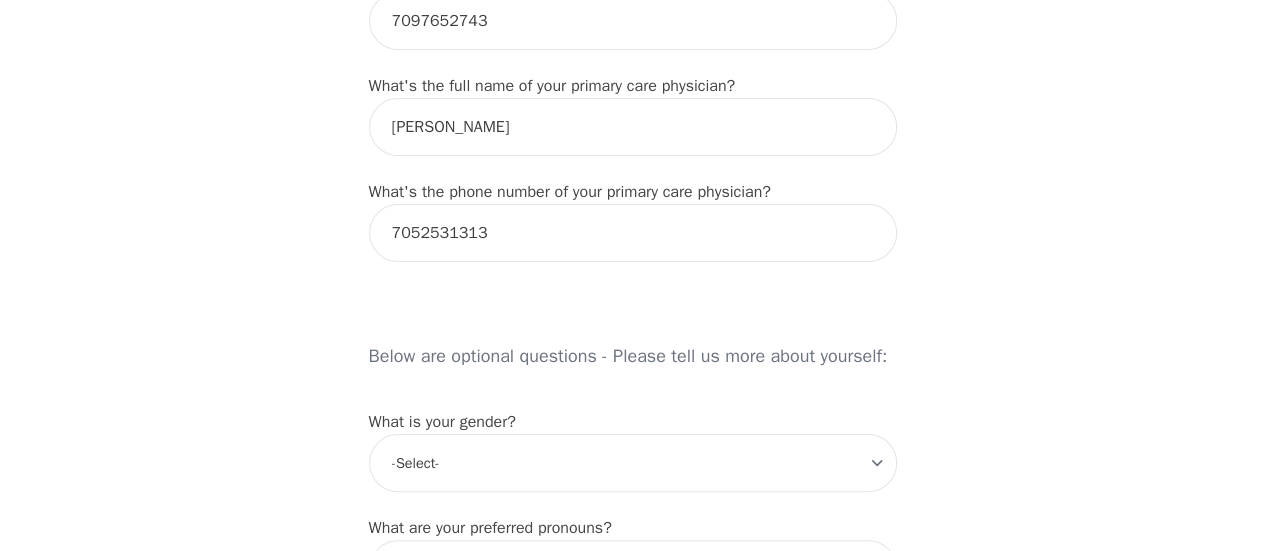 click on "What's your first name? (This will be the name on your insurance receipt) [PERSON_NAME] What's your last name? [PERSON_NAME] What's your preferred name? [OPTIONAL] [PERSON_NAME] What's your email? [EMAIL_ADDRESS][DOMAIN_NAME] What's your phone number? [PHONE_NUMBER] What's your address? [STREET_ADDRESS] What's your unit number? [OPTIONAL] What's your date of birth? [DEMOGRAPHIC_DATA] What's the name of your emergency contact? [PERSON_NAME] What's the phone number of your emergency contact? [PHONE_NUMBER] What's the full name of your primary care physician? [PERSON_NAME] What's the phone number of your primary care physician? 7052531313 Below are optional questions - Please tell us more about yourself: What is your gender? -Select- [DEMOGRAPHIC_DATA] [DEMOGRAPHIC_DATA] [DEMOGRAPHIC_DATA] [DEMOGRAPHIC_DATA] [DEMOGRAPHIC_DATA] prefer_not_to_say What are your preferred pronouns? -Select- he/him she/her they/them ze/zir xe/xem ey/em ve/ver tey/ter e/e per/per prefer_not_to_say What's your marital/partnership status? -Select- Single Partnered Married Common Law Widowed Separated Divorced -Select-" at bounding box center [633, 315] 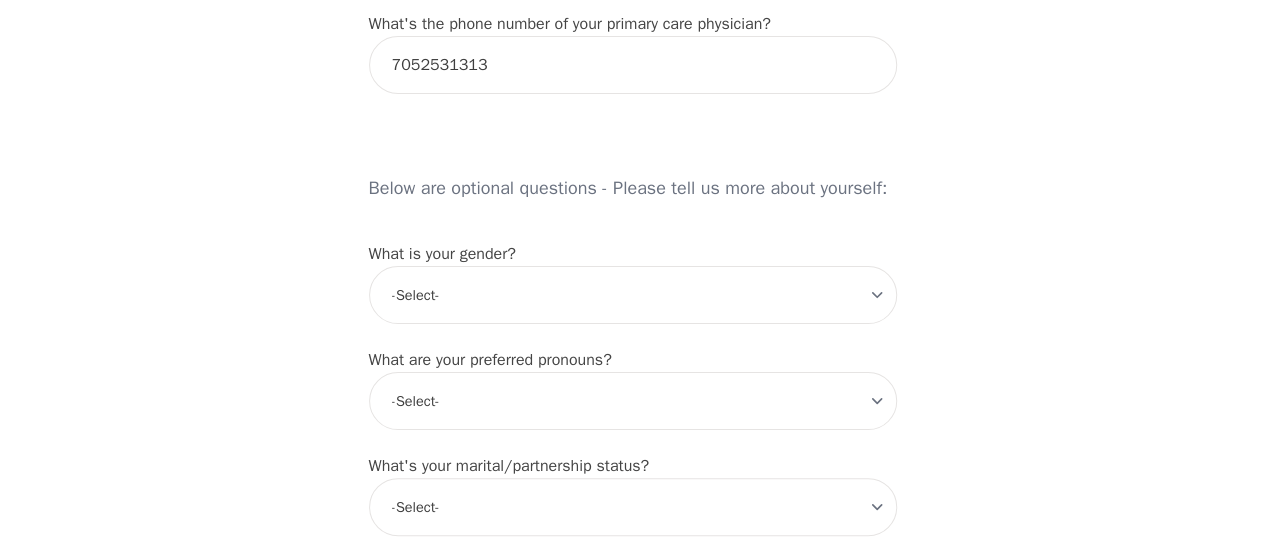 scroll, scrollTop: 1500, scrollLeft: 0, axis: vertical 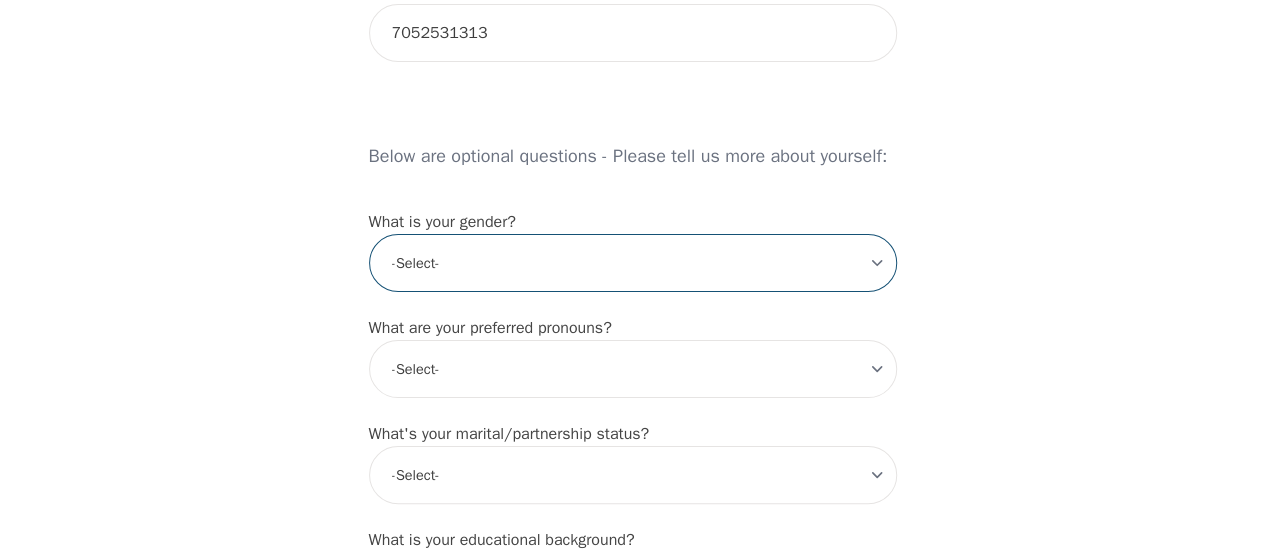 click on "-Select- [DEMOGRAPHIC_DATA] [DEMOGRAPHIC_DATA] [DEMOGRAPHIC_DATA] [DEMOGRAPHIC_DATA] [DEMOGRAPHIC_DATA] prefer_not_to_say" at bounding box center (633, 263) 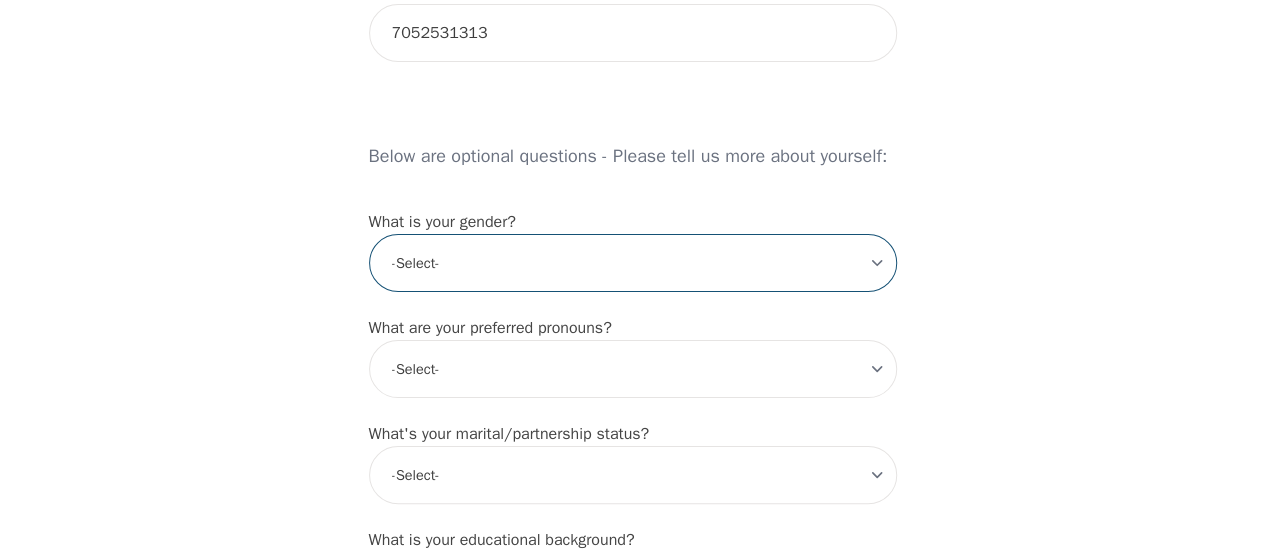 select on "[DEMOGRAPHIC_DATA]" 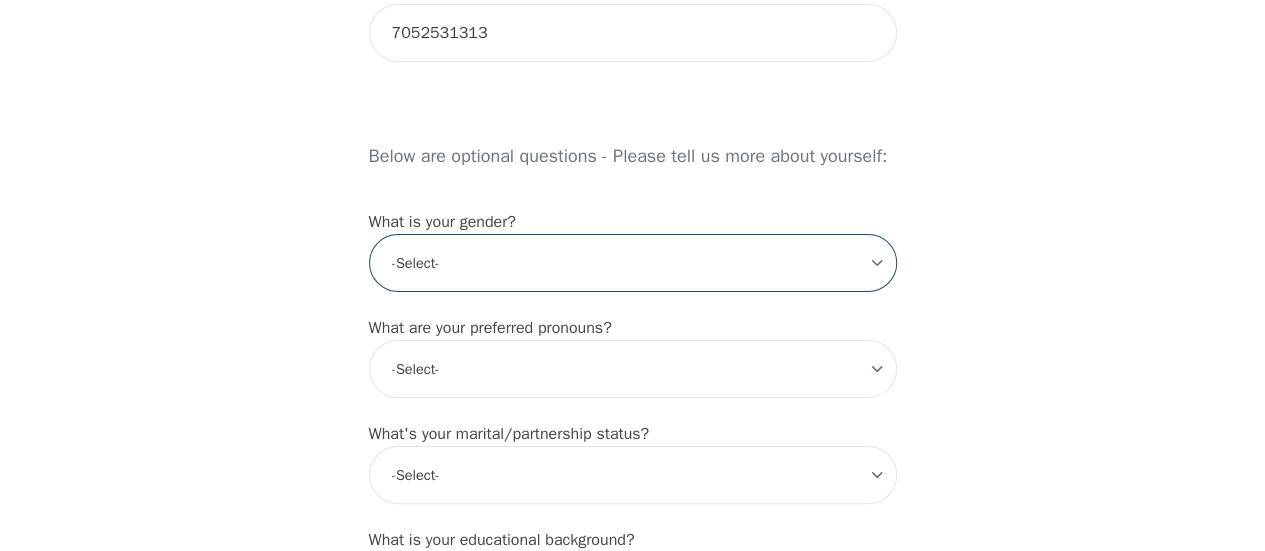 click on "-Select- [DEMOGRAPHIC_DATA] [DEMOGRAPHIC_DATA] [DEMOGRAPHIC_DATA] [DEMOGRAPHIC_DATA] [DEMOGRAPHIC_DATA] prefer_not_to_say" at bounding box center [633, 263] 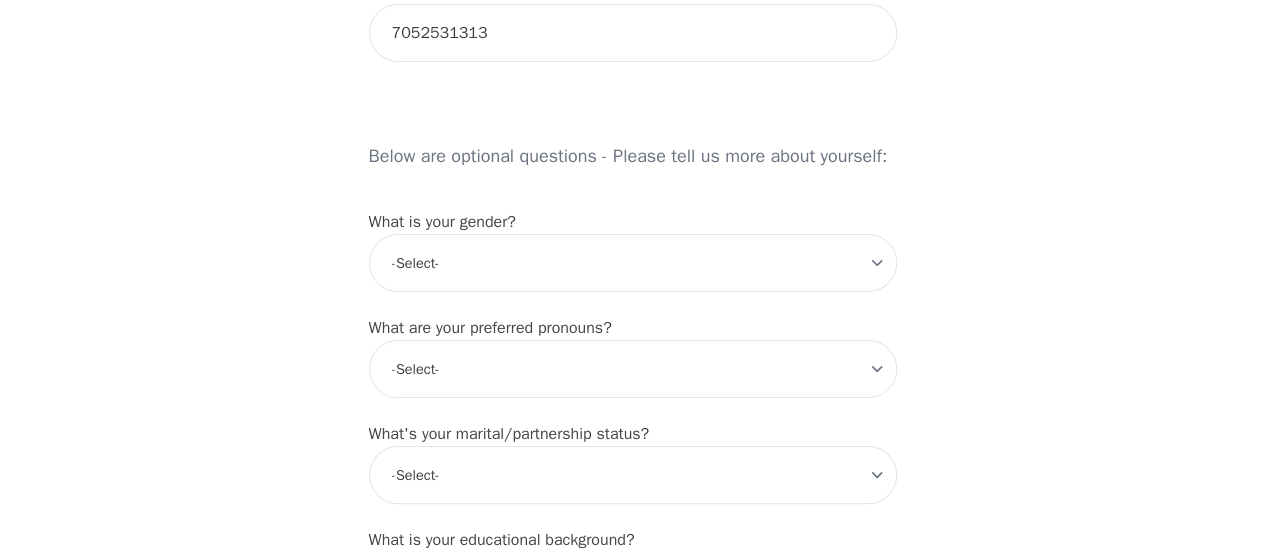 click on "Intake Assessment for [PERSON_NAME] Part 1 of 2: Tell Us About Yourself Please complete the following information before your initial session. This step is crucial to kickstart your therapeutic journey with your therapist: What's your first name? (This will be the name on your insurance receipt) [PERSON_NAME] What's your last name? [PERSON_NAME] What's your preferred name? [OPTIONAL] [PERSON_NAME] What's your email? [EMAIL_ADDRESS][DOMAIN_NAME] What's your phone number? [PHONE_NUMBER] What's your address? [STREET_ADDRESS] What's your unit number? [OPTIONAL] What's your date of birth? [DEMOGRAPHIC_DATA] What's the name of your emergency contact? [PERSON_NAME] What's the phone number of your emergency contact? [PHONE_NUMBER] What's the full name of your primary care physician? [PERSON_NAME] What's the phone number of your primary care physician? 7052531313 Below are optional questions - Please tell us more about yourself: What is your gender? -Select- [DEMOGRAPHIC_DATA] [DEMOGRAPHIC_DATA] [DEMOGRAPHIC_DATA] [DEMOGRAPHIC_DATA] [DEMOGRAPHIC_DATA] prefer_not_to_say -Select- he/him she/her e/e" at bounding box center (632, 9) 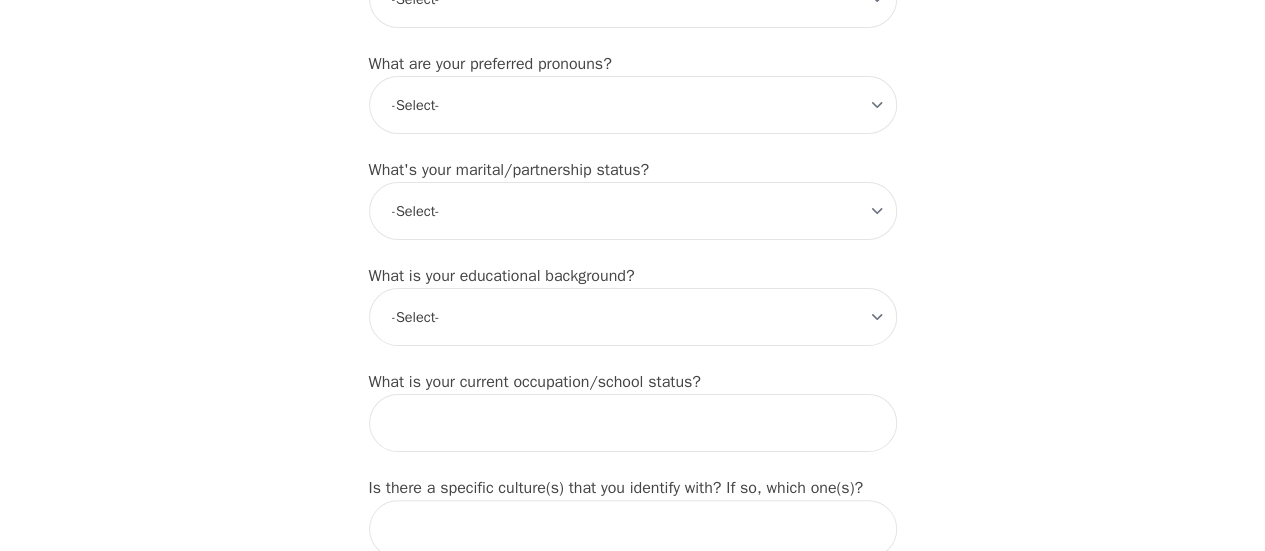scroll, scrollTop: 1800, scrollLeft: 0, axis: vertical 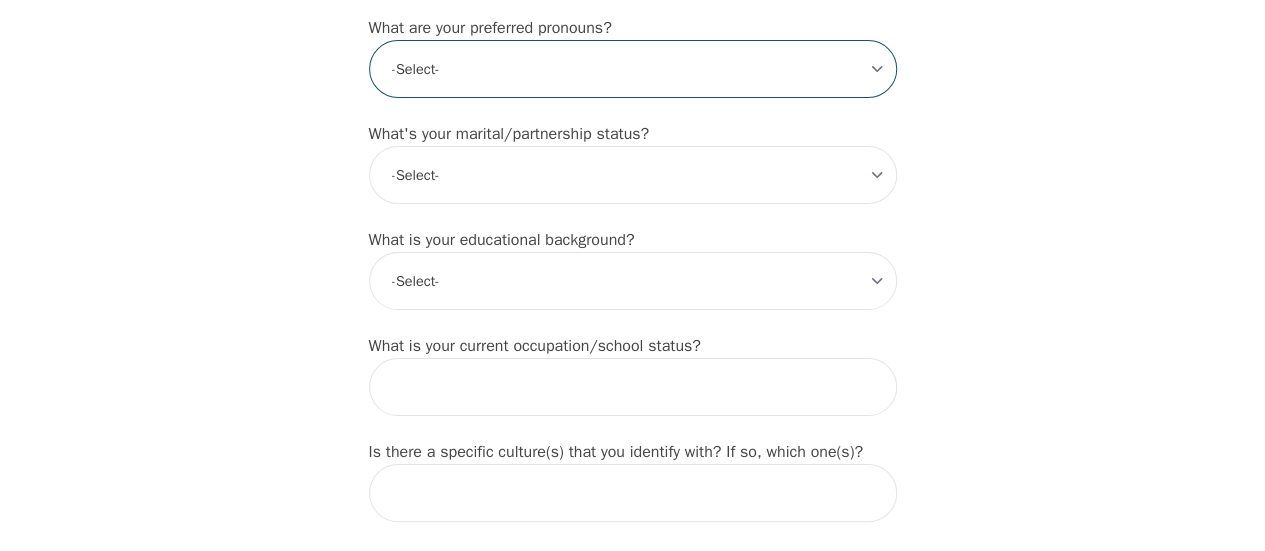 click on "-Select- he/him she/her they/them ze/zir xe/xem ey/em ve/ver tey/ter e/e per/per prefer_not_to_say" at bounding box center (633, 69) 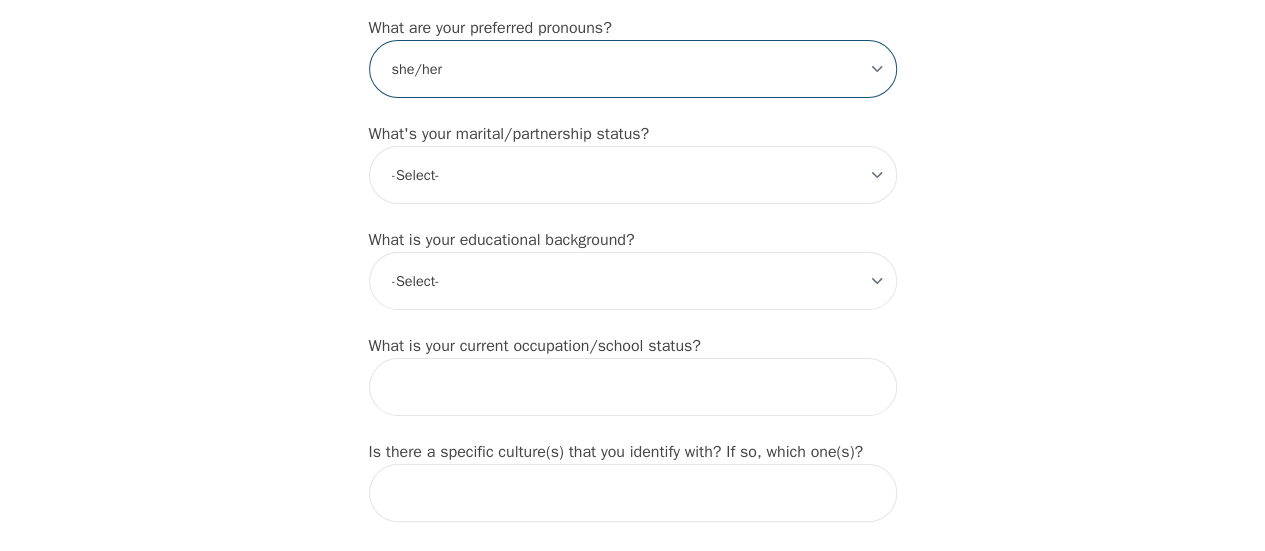 click on "-Select- he/him she/her they/them ze/zir xe/xem ey/em ve/ver tey/ter e/e per/per prefer_not_to_say" at bounding box center (633, 69) 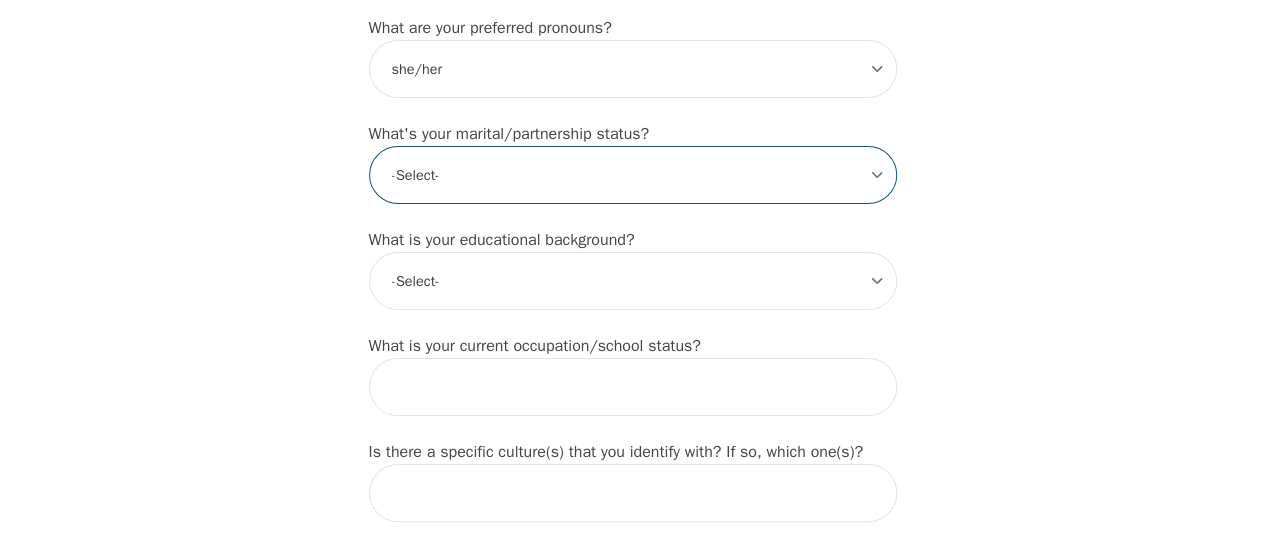 click on "-Select- Single Partnered Married Common Law Widowed Separated Divorced" at bounding box center [633, 175] 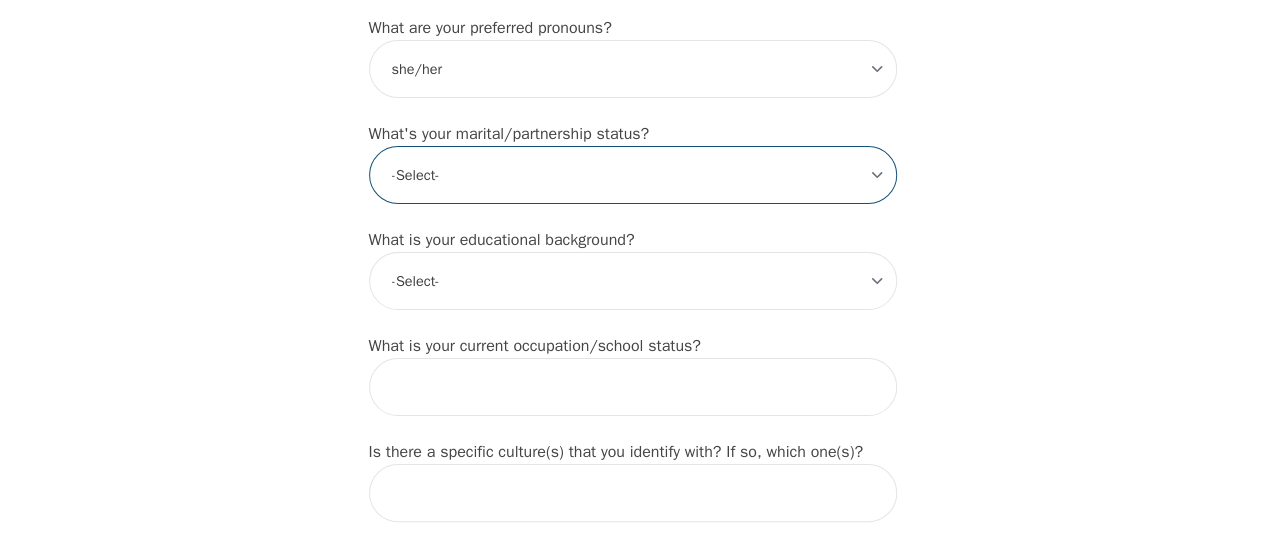select on "Married" 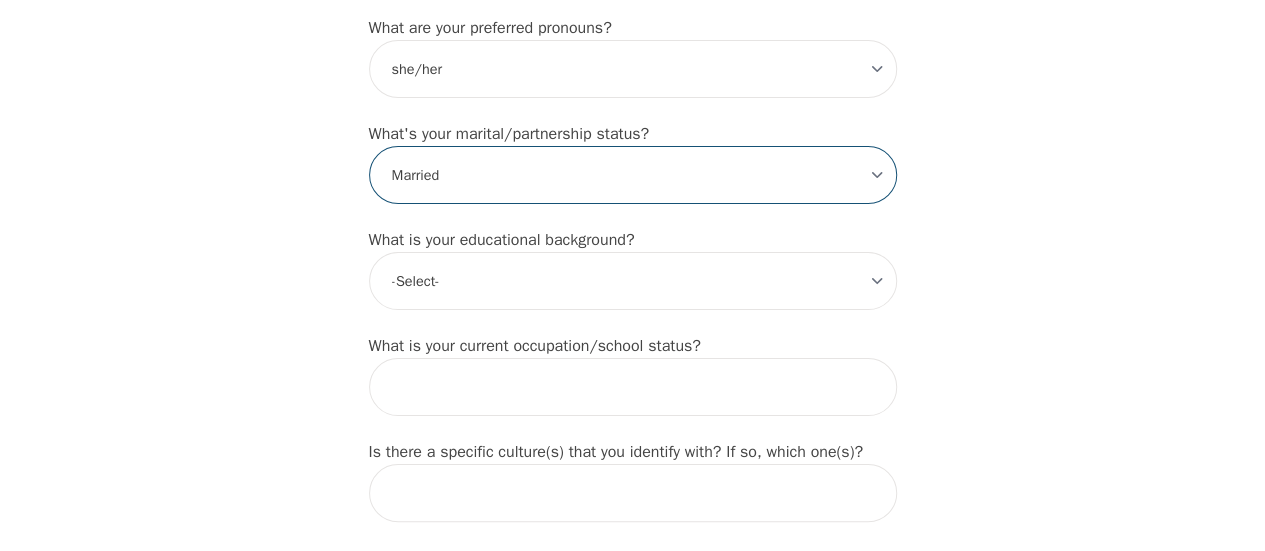 click on "-Select- Single Partnered Married Common Law Widowed Separated Divorced" at bounding box center (633, 175) 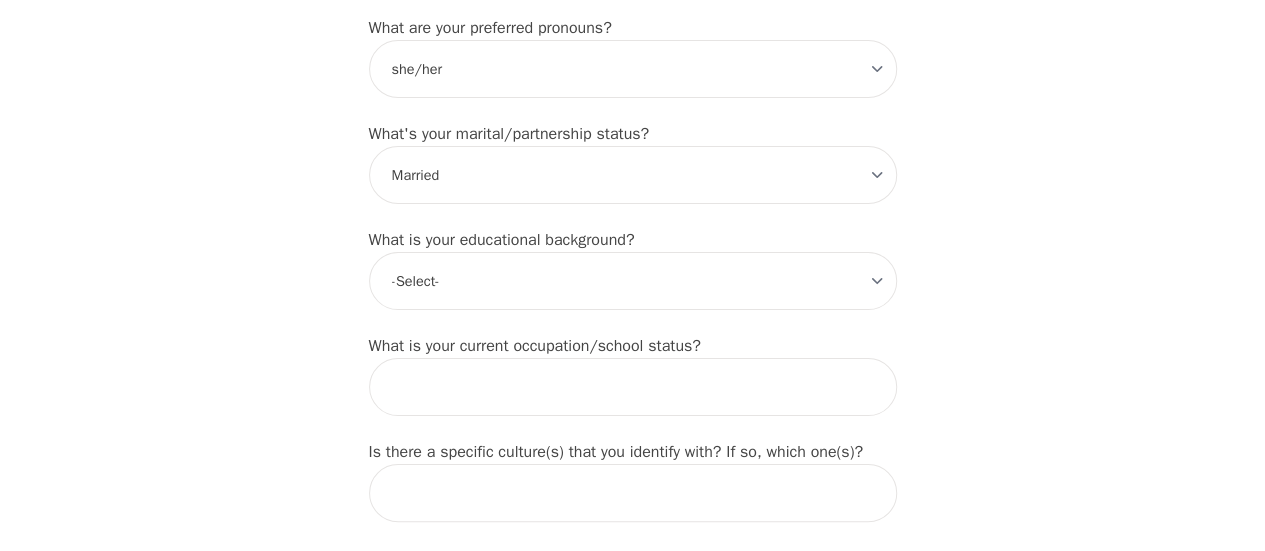 click on "Intake Assessment for [PERSON_NAME] Part 1 of 2: Tell Us About Yourself Please complete the following information before your initial session. This step is crucial to kickstart your therapeutic journey with your therapist: What's your first name? (This will be the name on your insurance receipt) [PERSON_NAME] What's your last name? [PERSON_NAME] What's your preferred name? [OPTIONAL] [PERSON_NAME] What's your email? [EMAIL_ADDRESS][DOMAIN_NAME] What's your phone number? [PHONE_NUMBER] What's your address? [STREET_ADDRESS] What's your unit number? [OPTIONAL] What's your date of birth? [DEMOGRAPHIC_DATA] What's the name of your emergency contact? [PERSON_NAME] What's the phone number of your emergency contact? [PHONE_NUMBER] What's the full name of your primary care physician? [PERSON_NAME] What's the phone number of your primary care physician? 7052531313 Below are optional questions - Please tell us more about yourself: What is your gender? -Select- [DEMOGRAPHIC_DATA] [DEMOGRAPHIC_DATA] [DEMOGRAPHIC_DATA] [DEMOGRAPHIC_DATA] [DEMOGRAPHIC_DATA] prefer_not_to_say -Select- he/him she/her e/e" at bounding box center (632, -291) 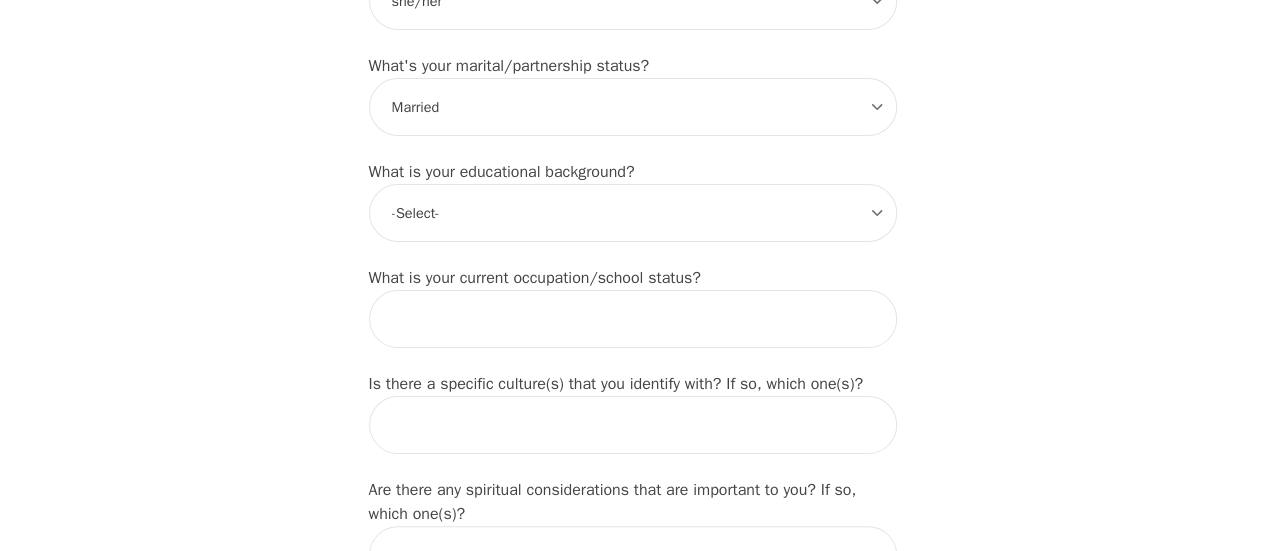 scroll, scrollTop: 1900, scrollLeft: 0, axis: vertical 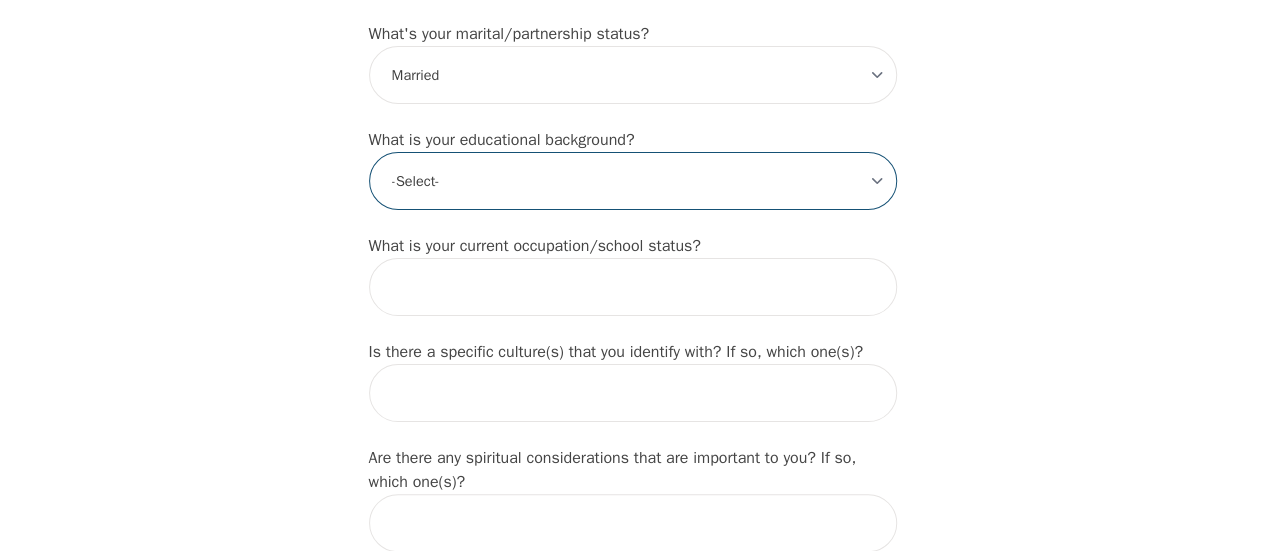 click on "-Select- Less than high school High school Associate degree Bachelor degree Master's degree Professional degree Doctorial degree" at bounding box center (633, 181) 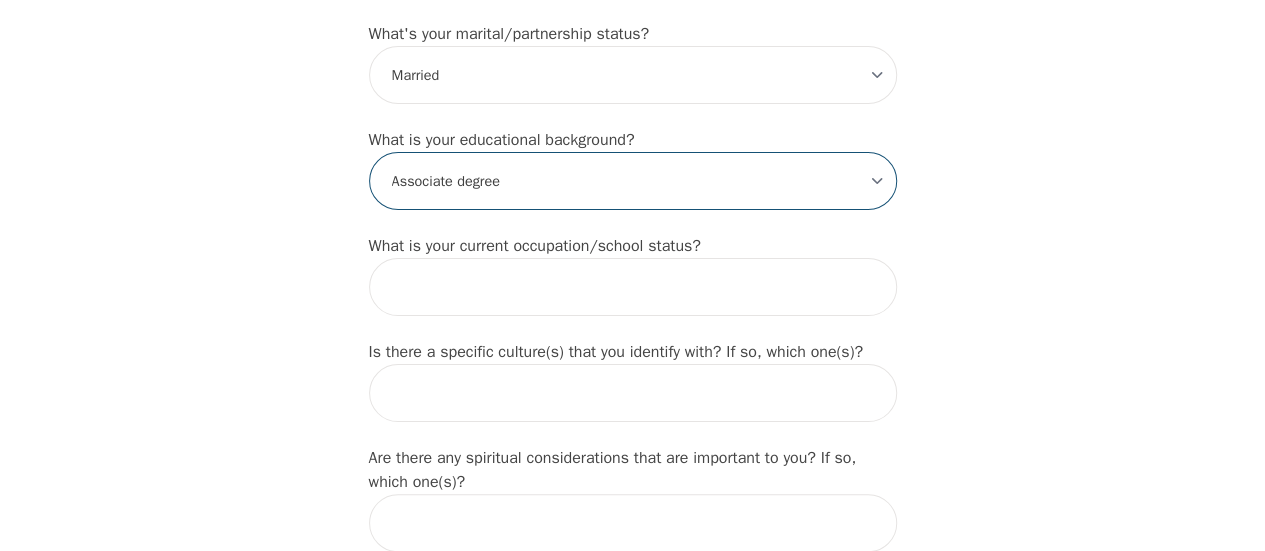 click on "-Select- Less than high school High school Associate degree Bachelor degree Master's degree Professional degree Doctorial degree" at bounding box center (633, 181) 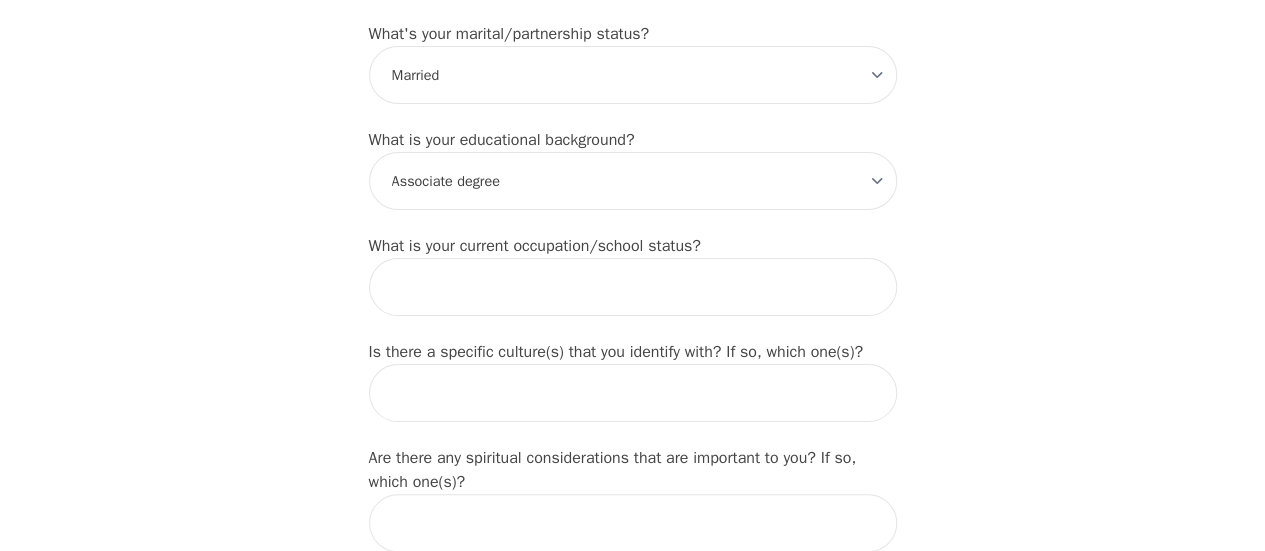 click on "Intake Assessment for [PERSON_NAME] Part 1 of 2: Tell Us About Yourself Please complete the following information before your initial session. This step is crucial to kickstart your therapeutic journey with your therapist: What's your first name? (This will be the name on your insurance receipt) [PERSON_NAME] What's your last name? [PERSON_NAME] What's your preferred name? [OPTIONAL] [PERSON_NAME] What's your email? [EMAIL_ADDRESS][DOMAIN_NAME] What's your phone number? [PHONE_NUMBER] What's your address? [STREET_ADDRESS] What's your unit number? [OPTIONAL] What's your date of birth? [DEMOGRAPHIC_DATA] What's the name of your emergency contact? [PERSON_NAME] What's the phone number of your emergency contact? [PHONE_NUMBER] What's the full name of your primary care physician? [PERSON_NAME] What's the phone number of your primary care physician? 7052531313 Below are optional questions - Please tell us more about yourself: What is your gender? -Select- [DEMOGRAPHIC_DATA] [DEMOGRAPHIC_DATA] [DEMOGRAPHIC_DATA] [DEMOGRAPHIC_DATA] [DEMOGRAPHIC_DATA] prefer_not_to_say -Select- he/him she/her e/e" at bounding box center [632, -391] 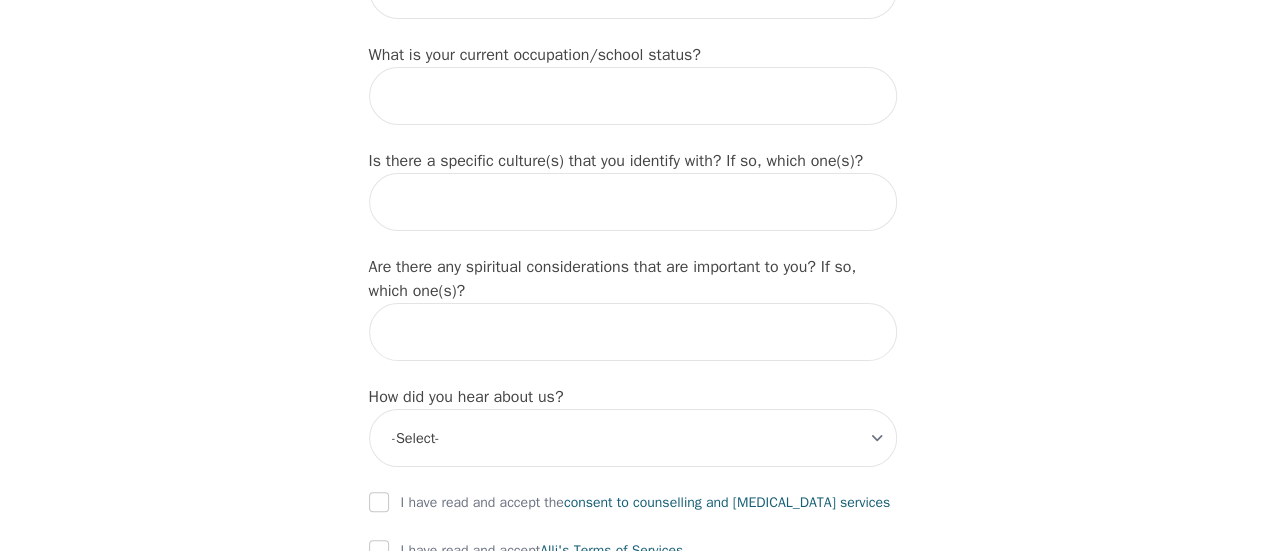 scroll, scrollTop: 2100, scrollLeft: 0, axis: vertical 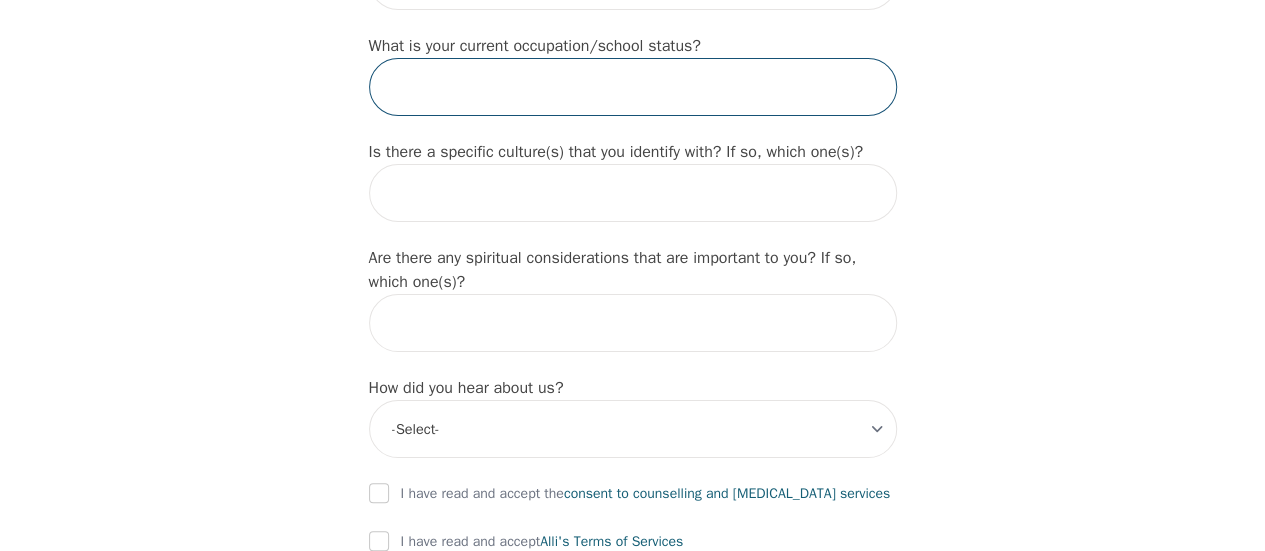 click at bounding box center [633, 87] 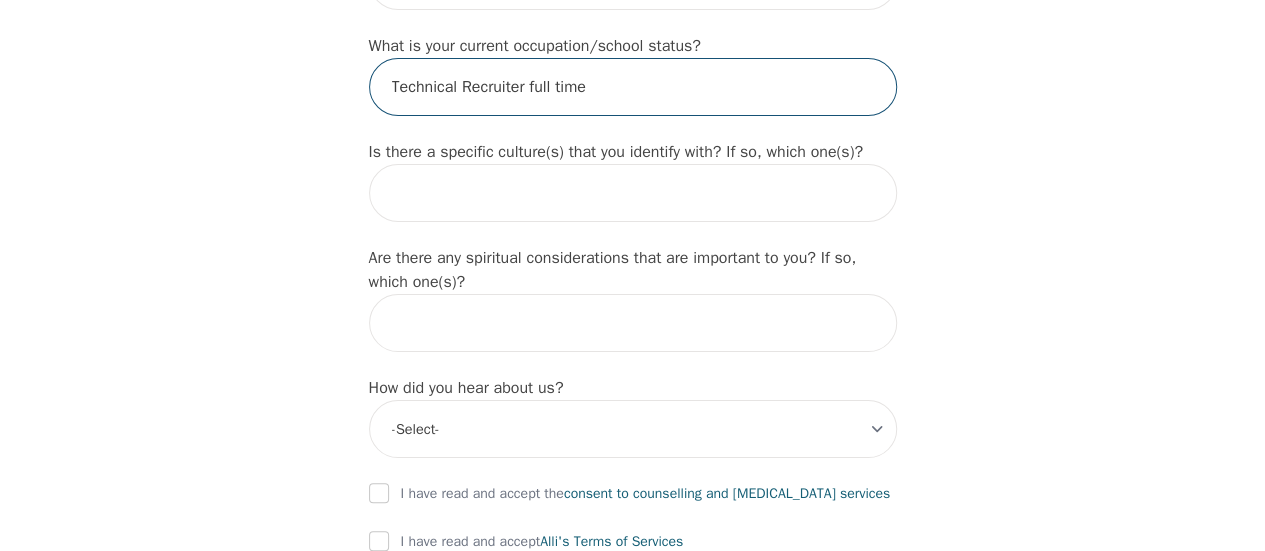 type on "Technical Recruiter full time" 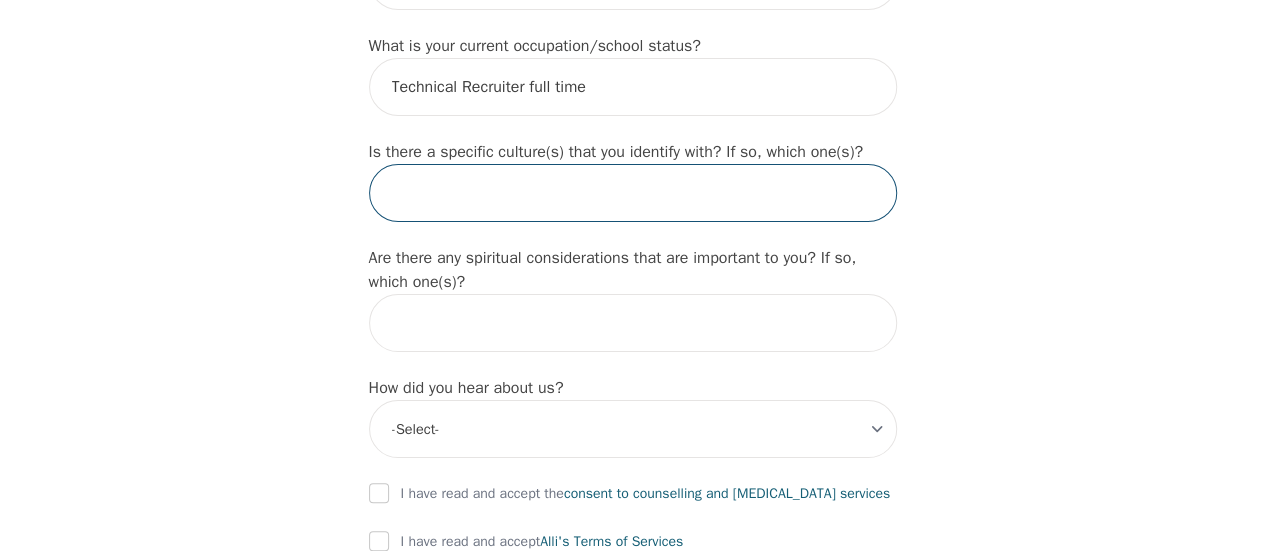 click at bounding box center (633, 193) 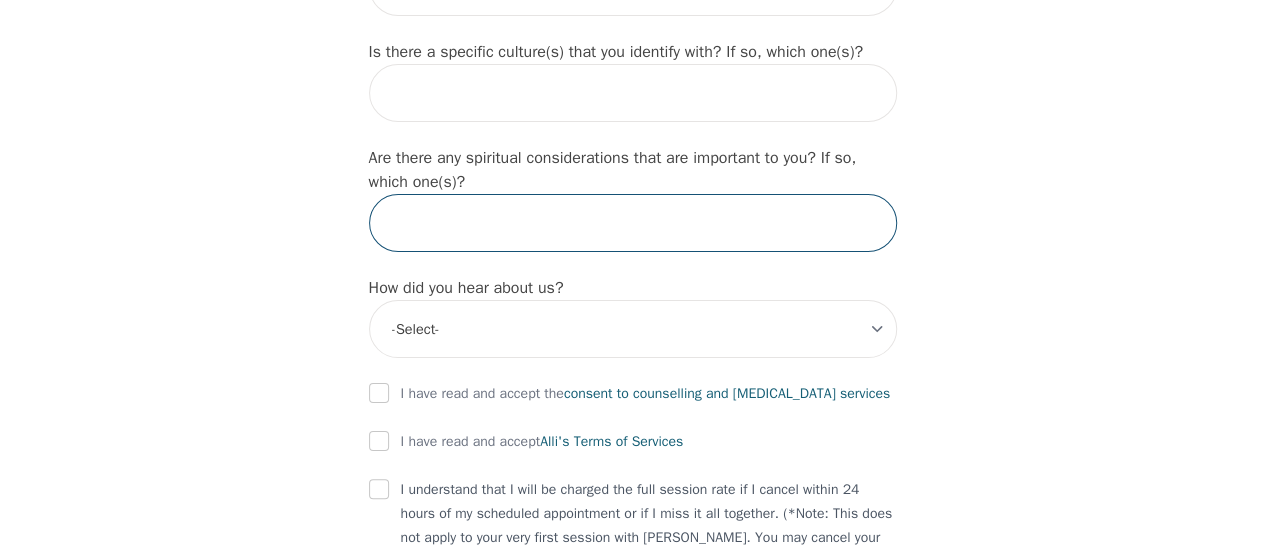 click at bounding box center (633, 223) 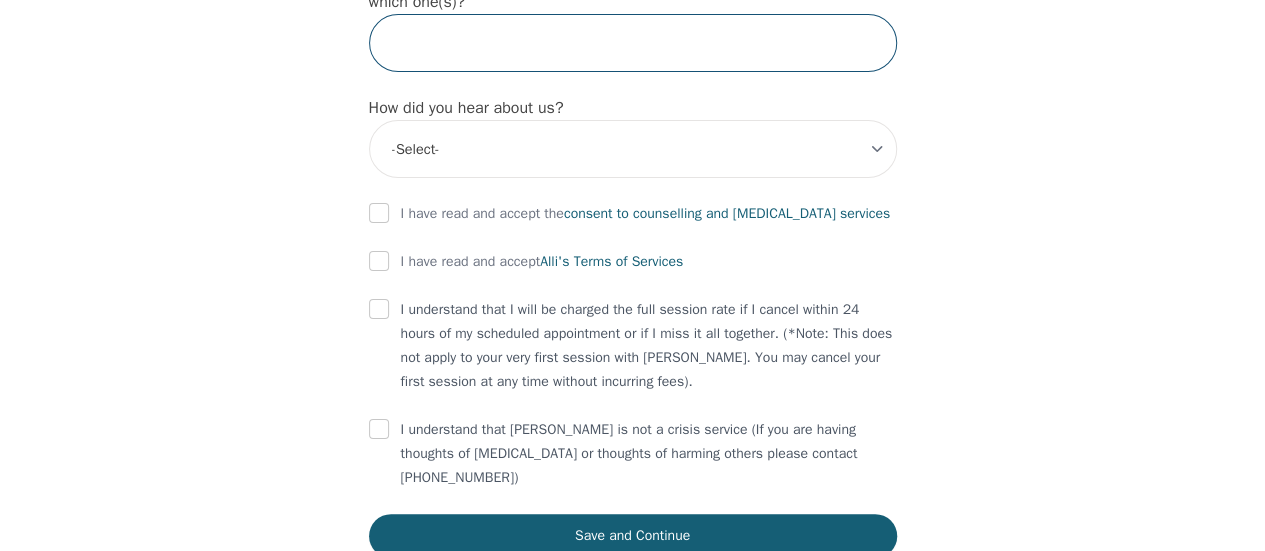 scroll, scrollTop: 2400, scrollLeft: 0, axis: vertical 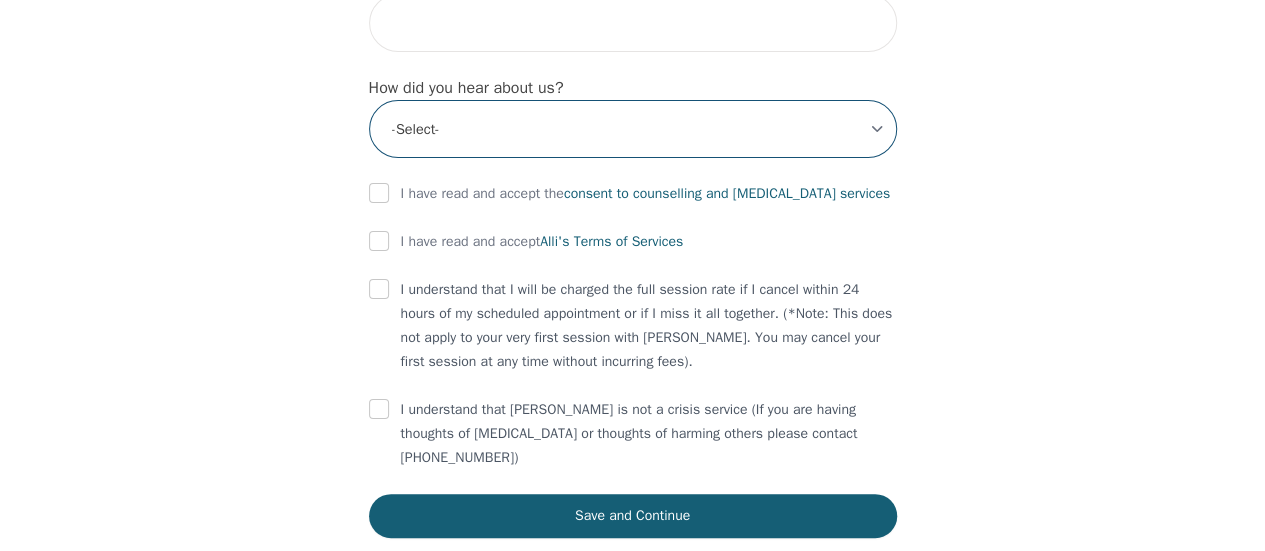 click on "-Select- Physician/Specialist Friend Facebook Instagram Google Search Google Ads Facebook/Instagram Ads Other" at bounding box center [633, 129] 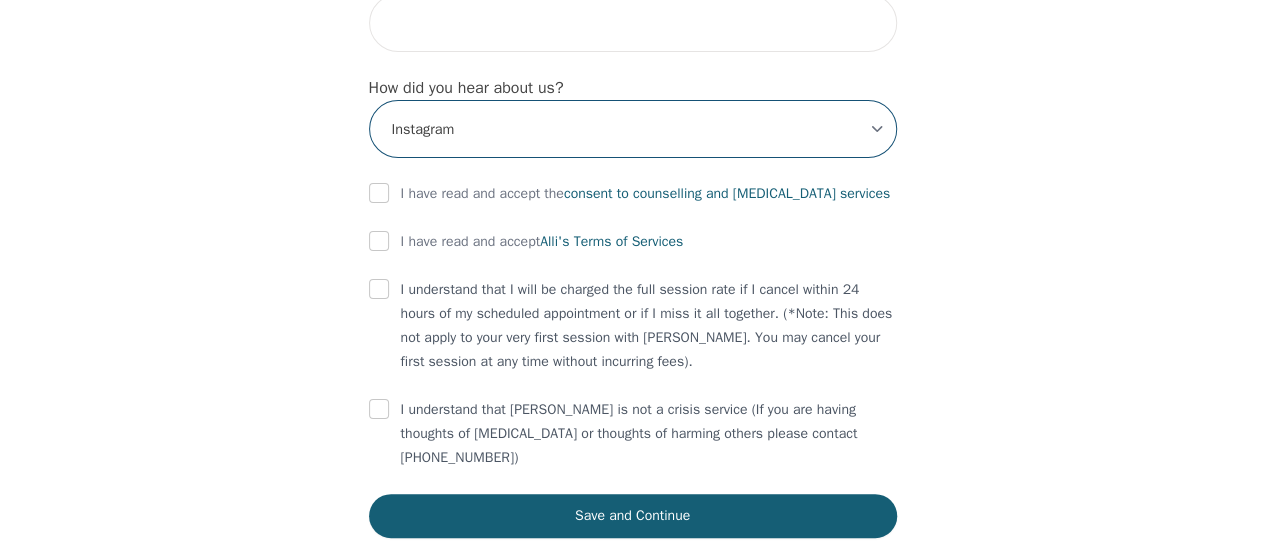 click on "-Select- Physician/Specialist Friend Facebook Instagram Google Search Google Ads Facebook/Instagram Ads Other" at bounding box center [633, 129] 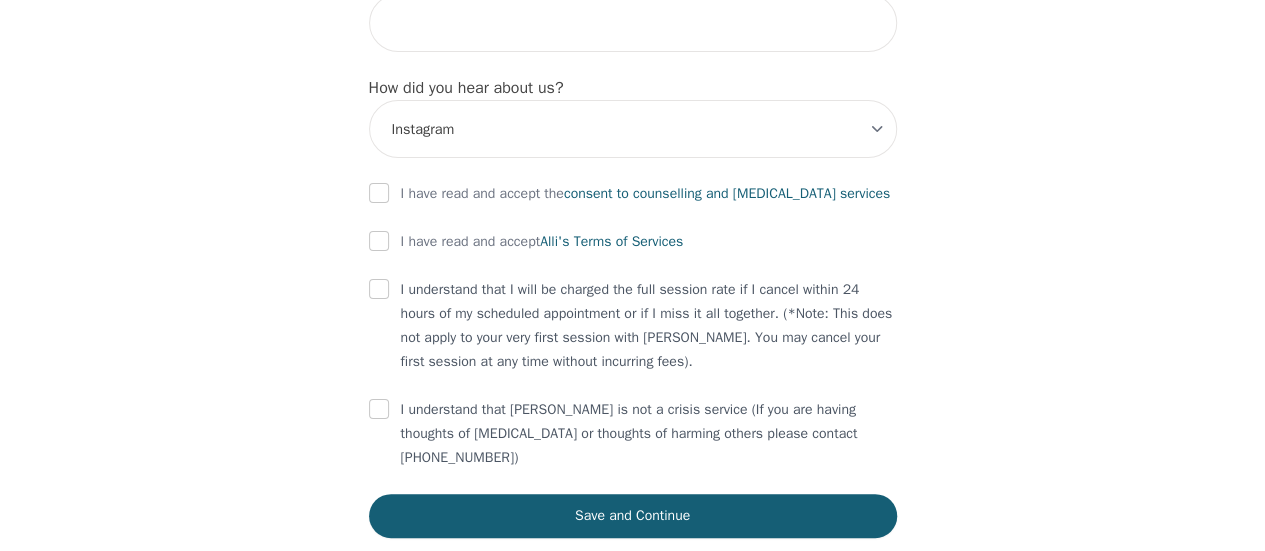 click on "Intake Assessment for [PERSON_NAME] Part 1 of 2: Tell Us About Yourself Please complete the following information before your initial session. This step is crucial to kickstart your therapeutic journey with your therapist: What's your first name? (This will be the name on your insurance receipt) [PERSON_NAME] What's your last name? [PERSON_NAME] What's your preferred name? [OPTIONAL] [PERSON_NAME] What's your email? [EMAIL_ADDRESS][DOMAIN_NAME] What's your phone number? [PHONE_NUMBER] What's your address? [STREET_ADDRESS] What's your unit number? [OPTIONAL] What's your date of birth? [DEMOGRAPHIC_DATA] What's the name of your emergency contact? [PERSON_NAME] What's the phone number of your emergency contact? [PHONE_NUMBER] What's the full name of your primary care physician? [PERSON_NAME] What's the phone number of your primary care physician? 7052531313 Below are optional questions - Please tell us more about yourself: What is your gender? -Select- [DEMOGRAPHIC_DATA] [DEMOGRAPHIC_DATA] [DEMOGRAPHIC_DATA] [DEMOGRAPHIC_DATA] [DEMOGRAPHIC_DATA] prefer_not_to_say -Select- he/him she/her e/e" at bounding box center [632, -891] 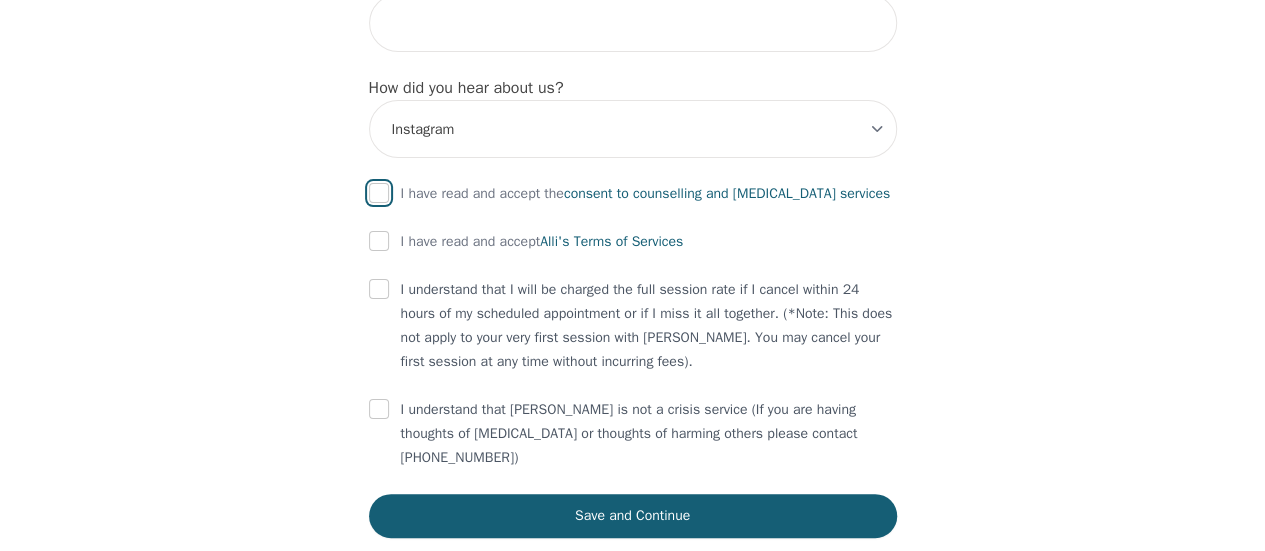 click at bounding box center (379, 193) 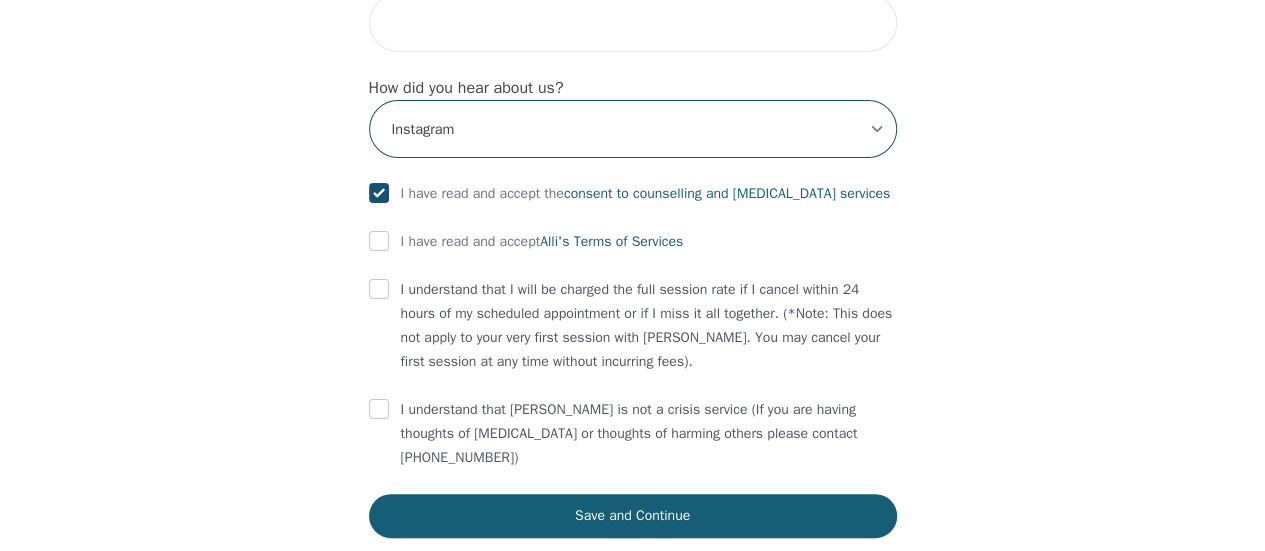 click on "-Select- Physician/Specialist Friend Facebook Instagram Google Search Google Ads Facebook/Instagram Ads Other" at bounding box center (633, 129) 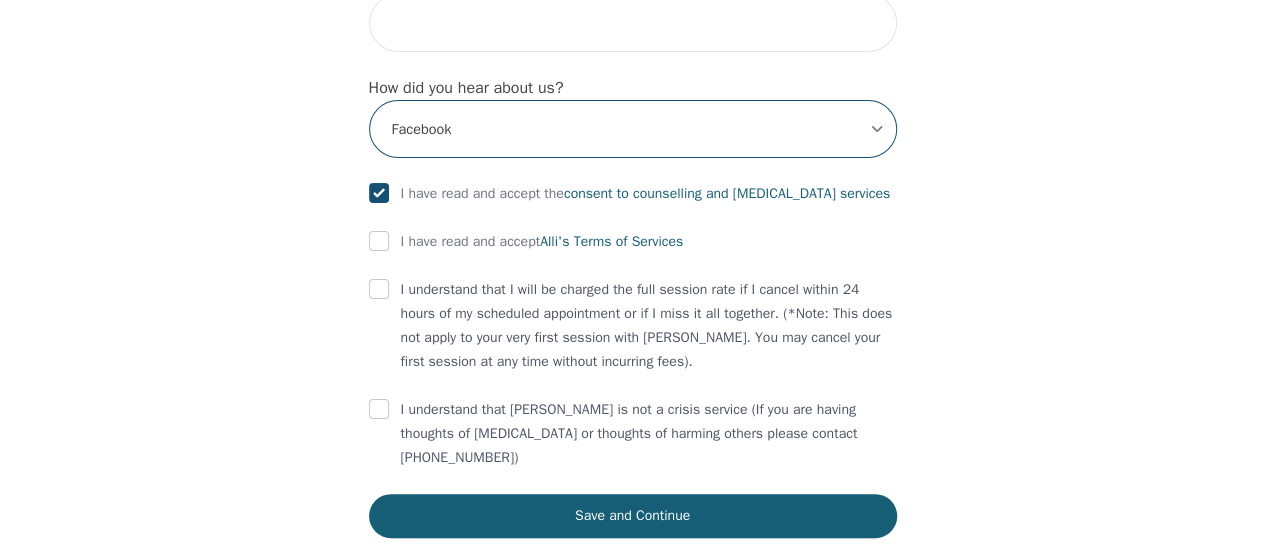 click on "-Select- Physician/Specialist Friend Facebook Instagram Google Search Google Ads Facebook/Instagram Ads Other" at bounding box center (633, 129) 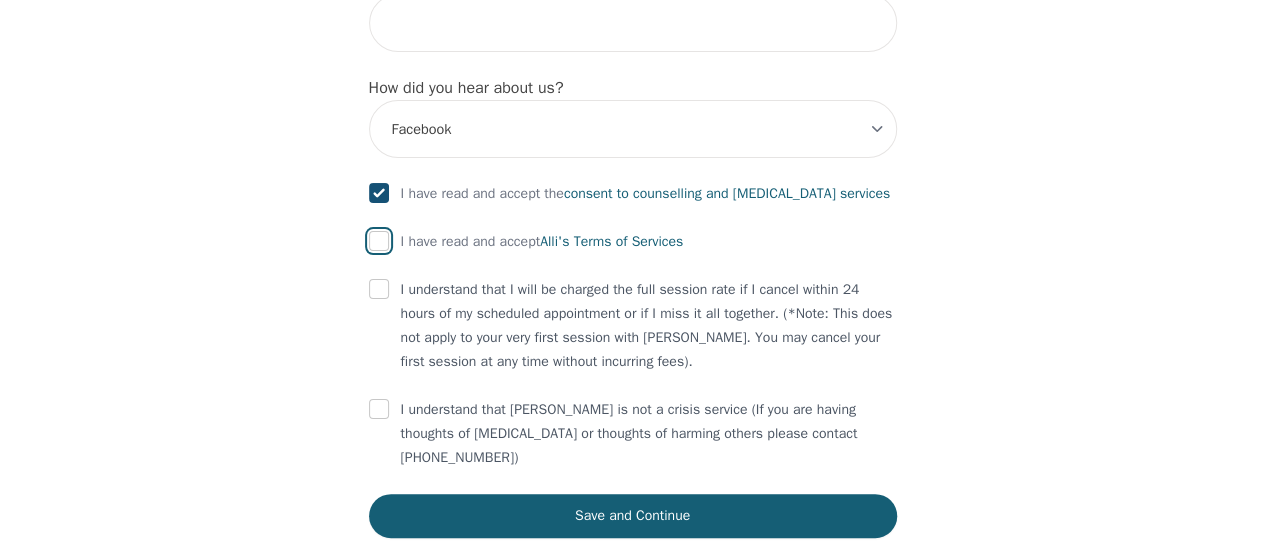 click at bounding box center (379, 241) 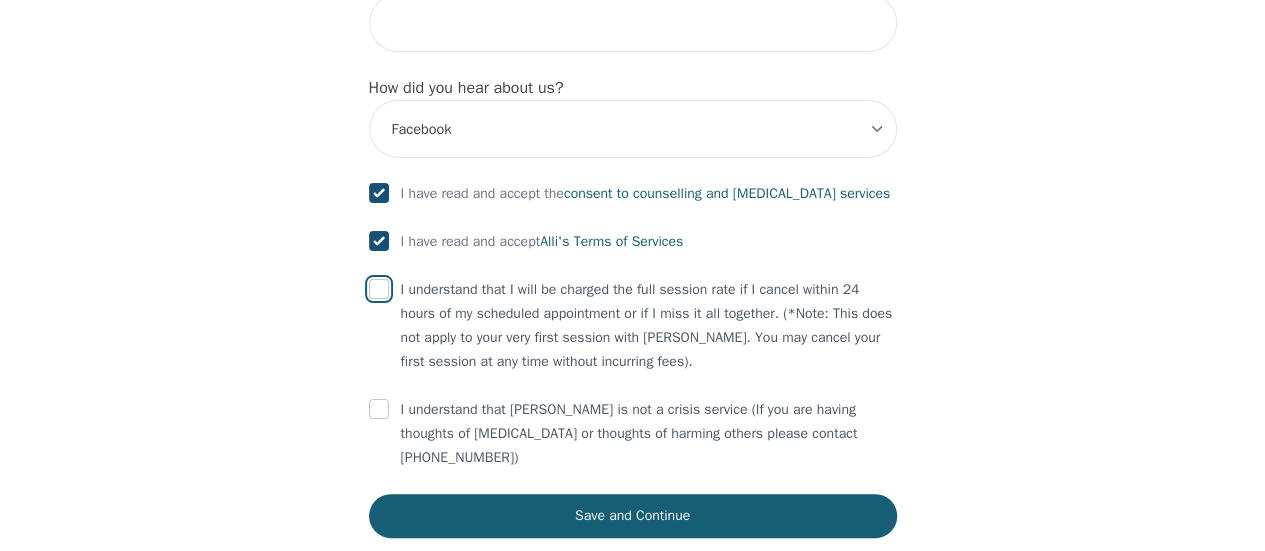 click at bounding box center [379, 289] 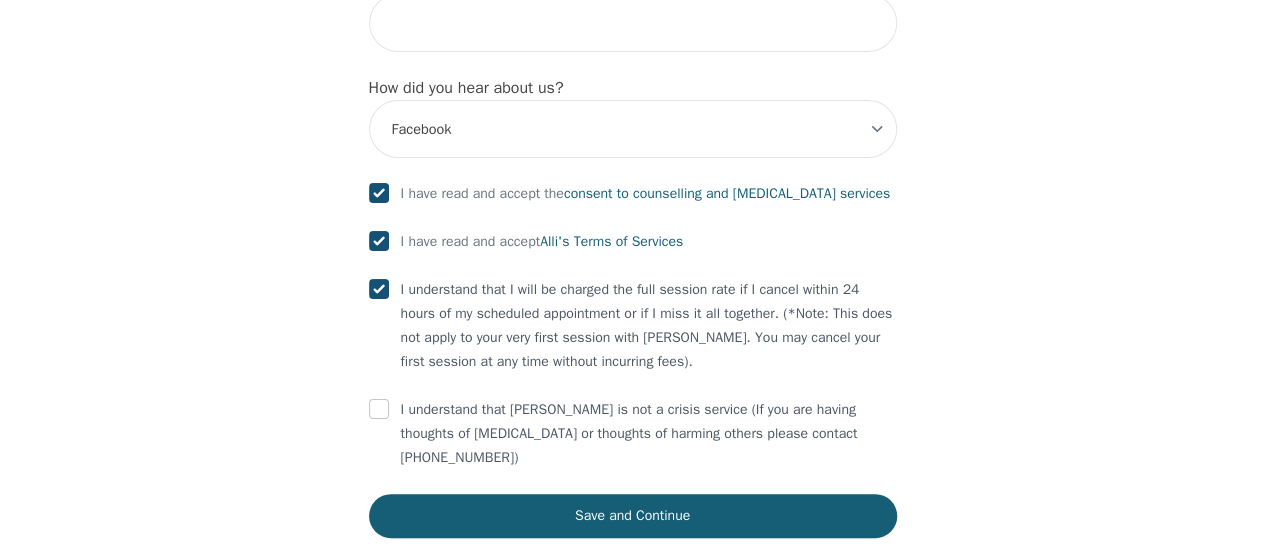 scroll, scrollTop: 2464, scrollLeft: 0, axis: vertical 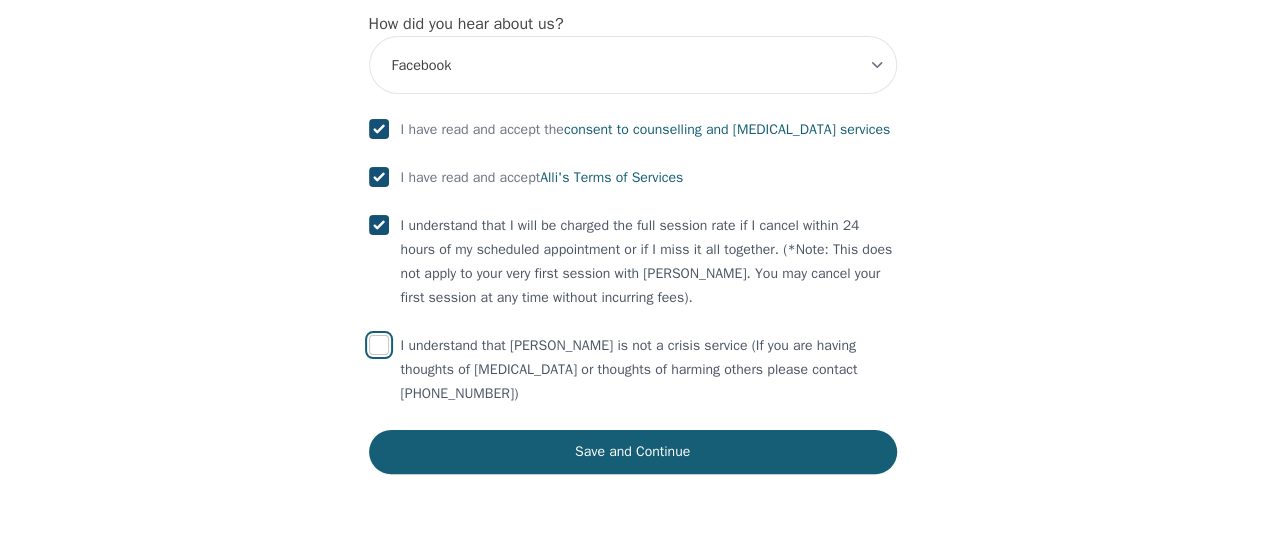 click at bounding box center [379, 345] 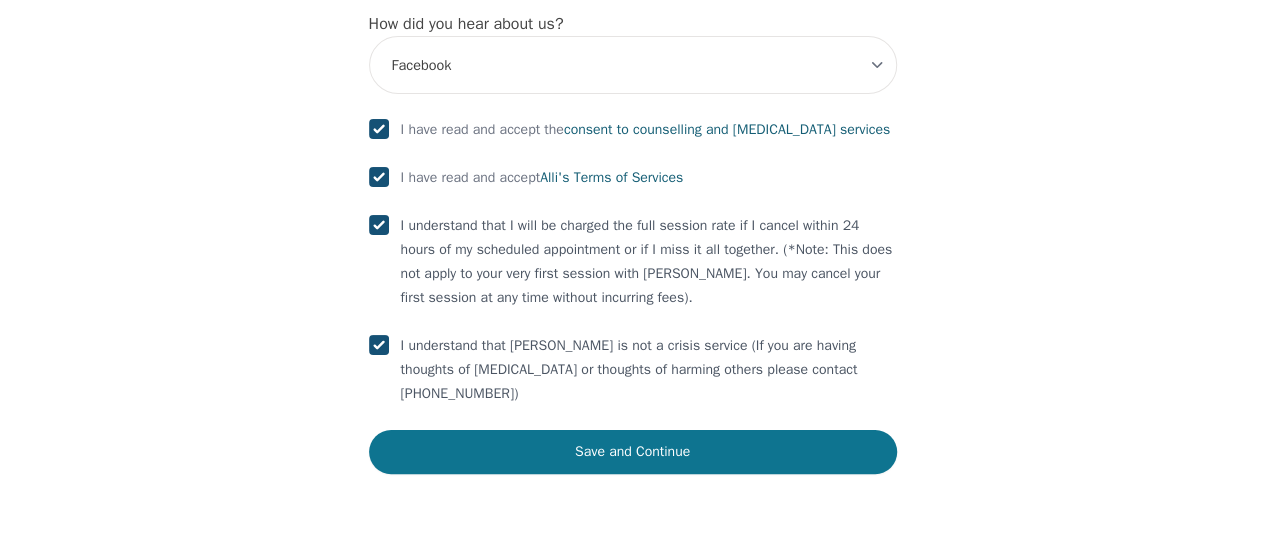 click on "Save and Continue" at bounding box center [633, 452] 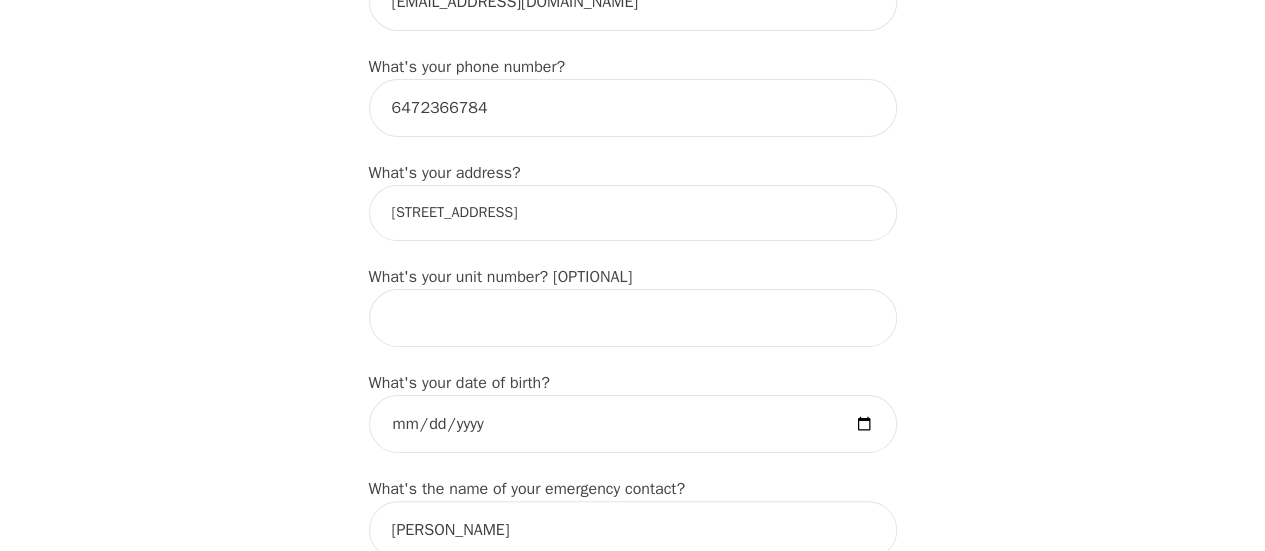 scroll, scrollTop: 640, scrollLeft: 0, axis: vertical 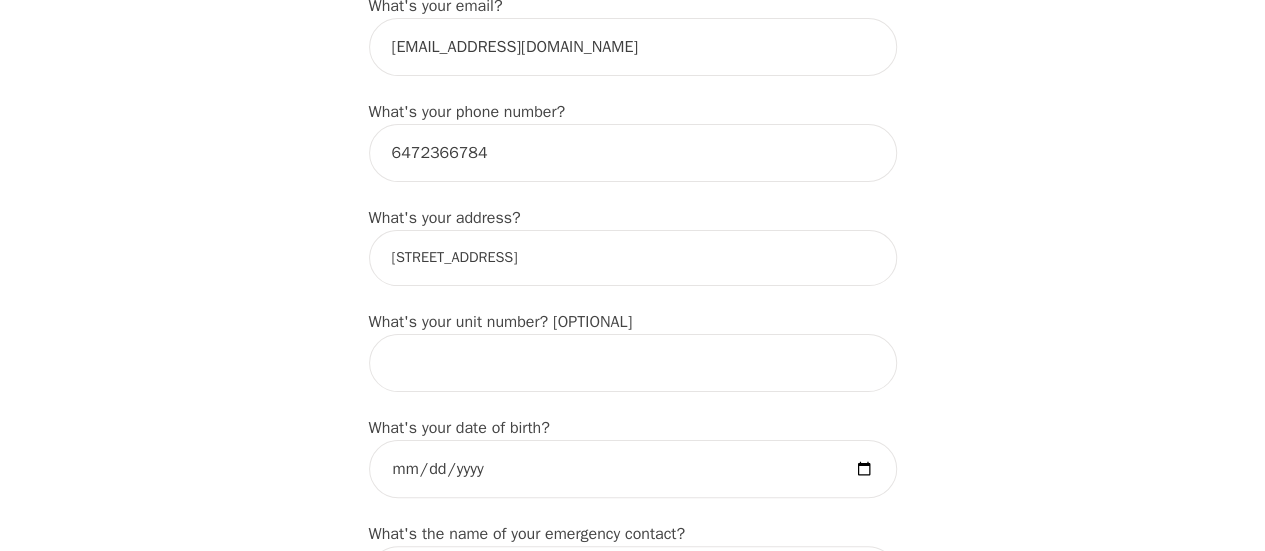 click on "[STREET_ADDRESS]" at bounding box center (633, 258) 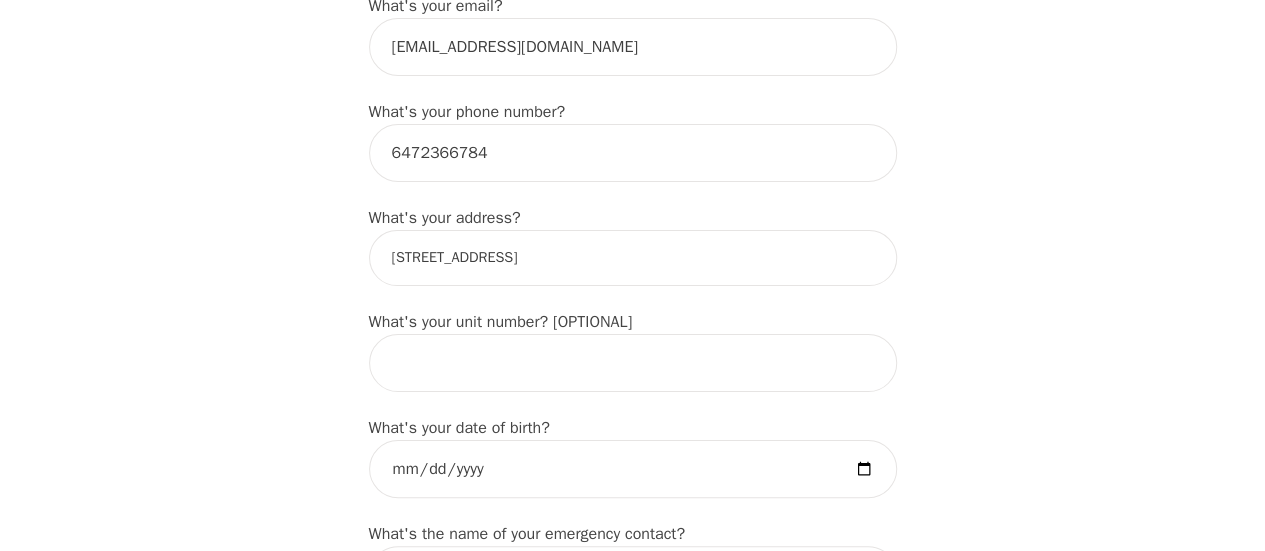 click on "[STREET_ADDRESS]" at bounding box center (633, 258) 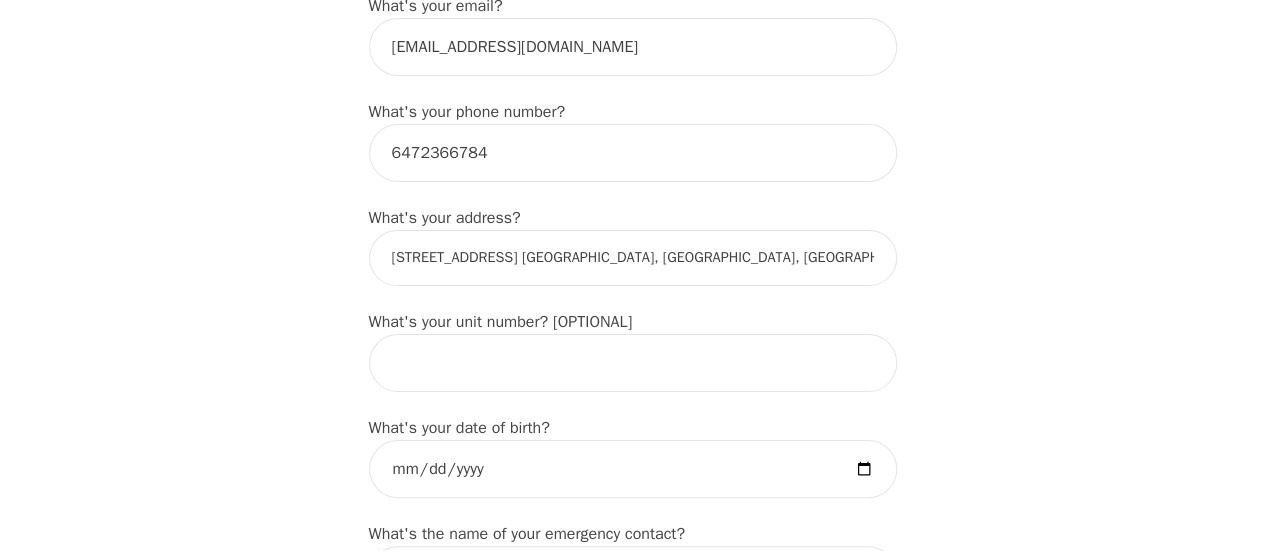 type on "[STREET_ADDRESS] [PERSON_NAME][STREET_ADDRESS]" 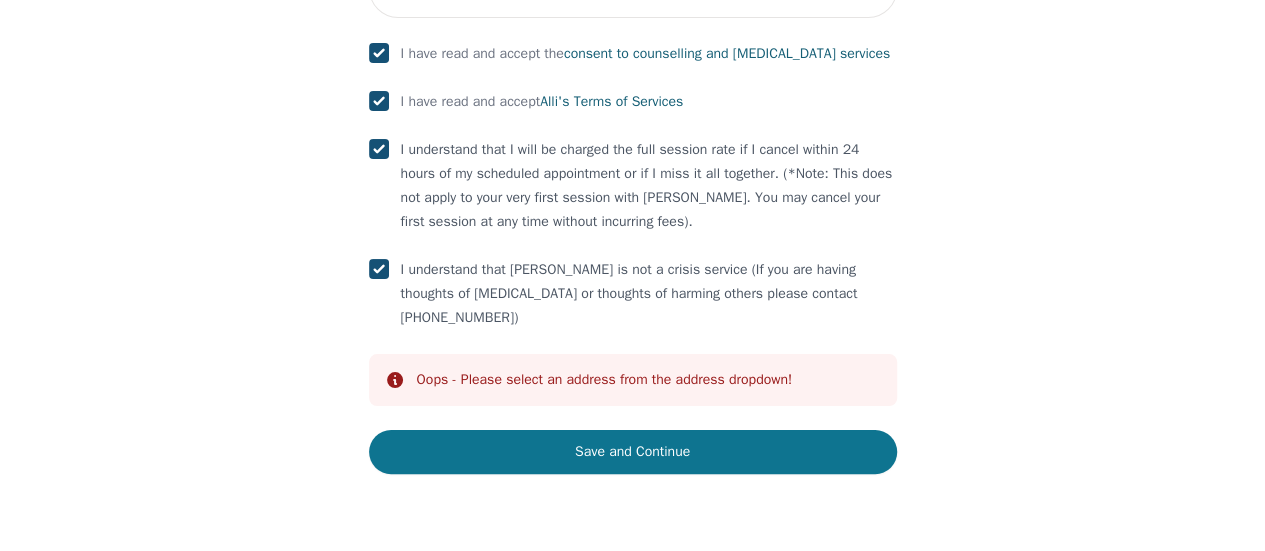 click on "Save and Continue" at bounding box center (633, 452) 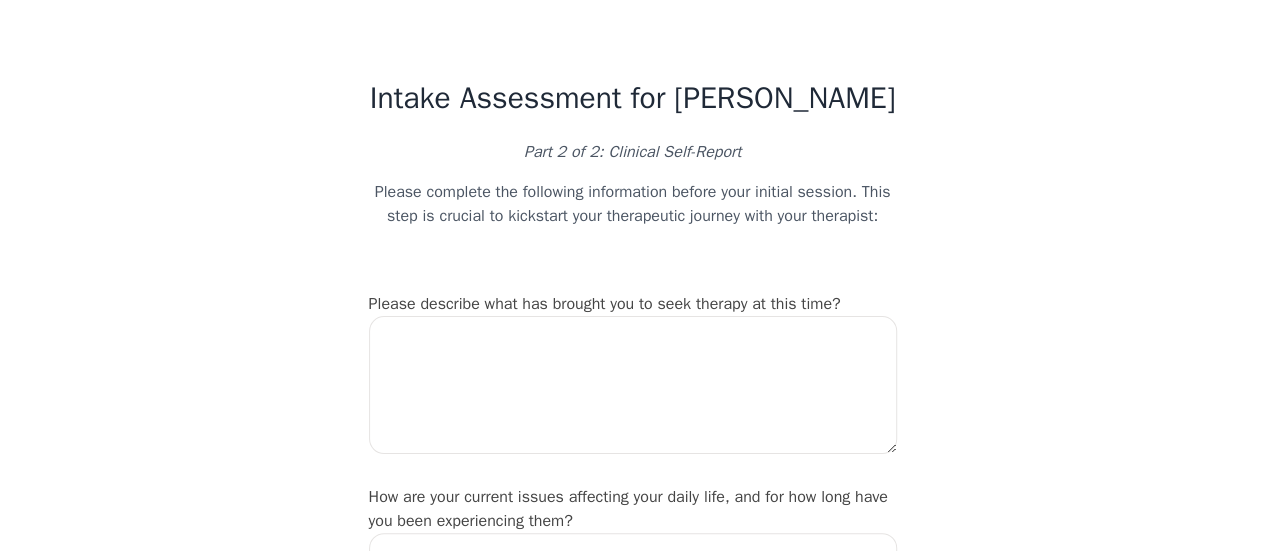 scroll, scrollTop: 100, scrollLeft: 0, axis: vertical 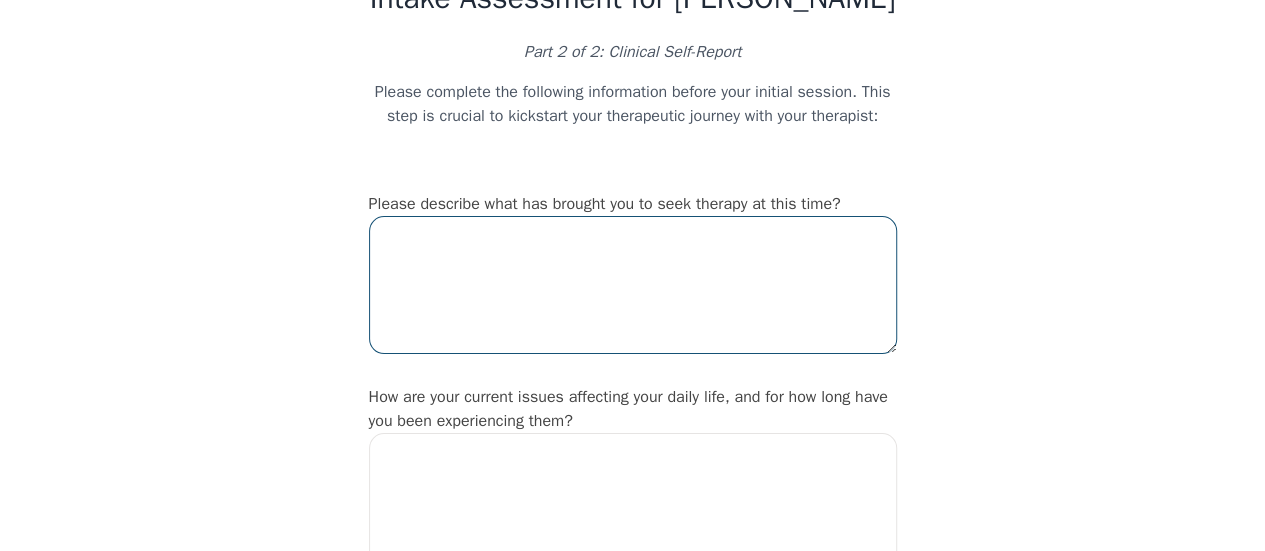 click at bounding box center (633, 285) 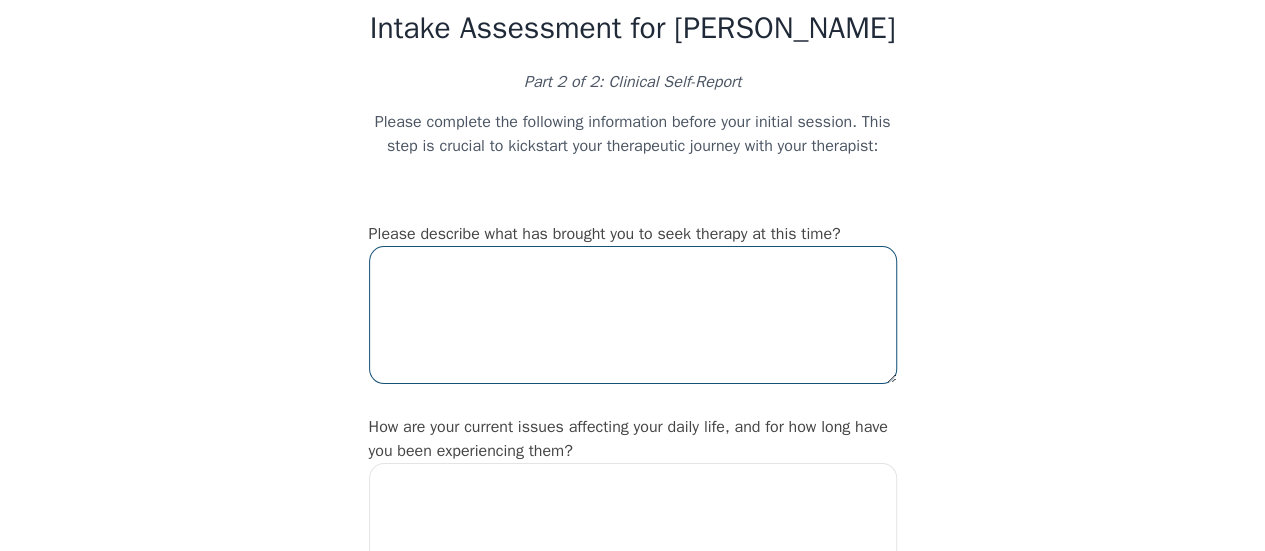 scroll, scrollTop: 100, scrollLeft: 0, axis: vertical 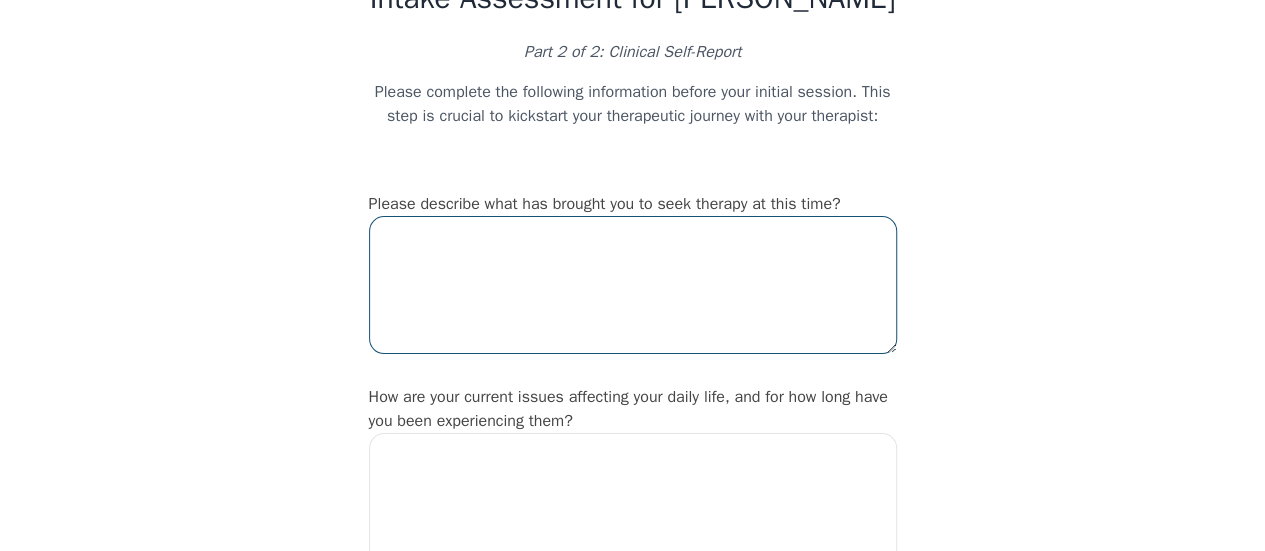click at bounding box center (633, 285) 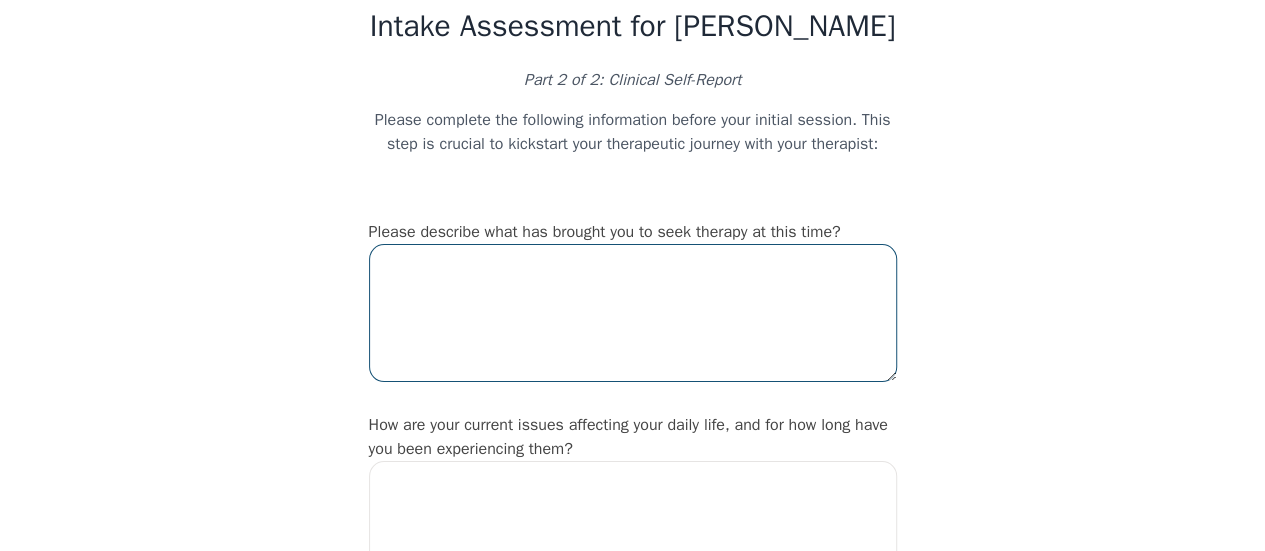 scroll, scrollTop: 100, scrollLeft: 0, axis: vertical 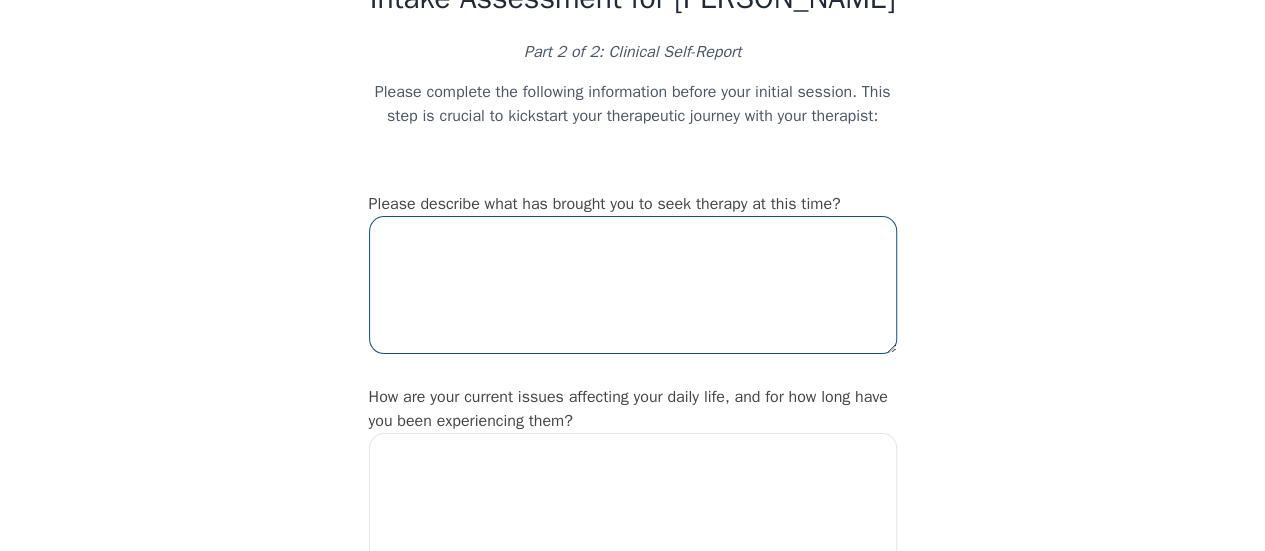 click at bounding box center (633, 285) 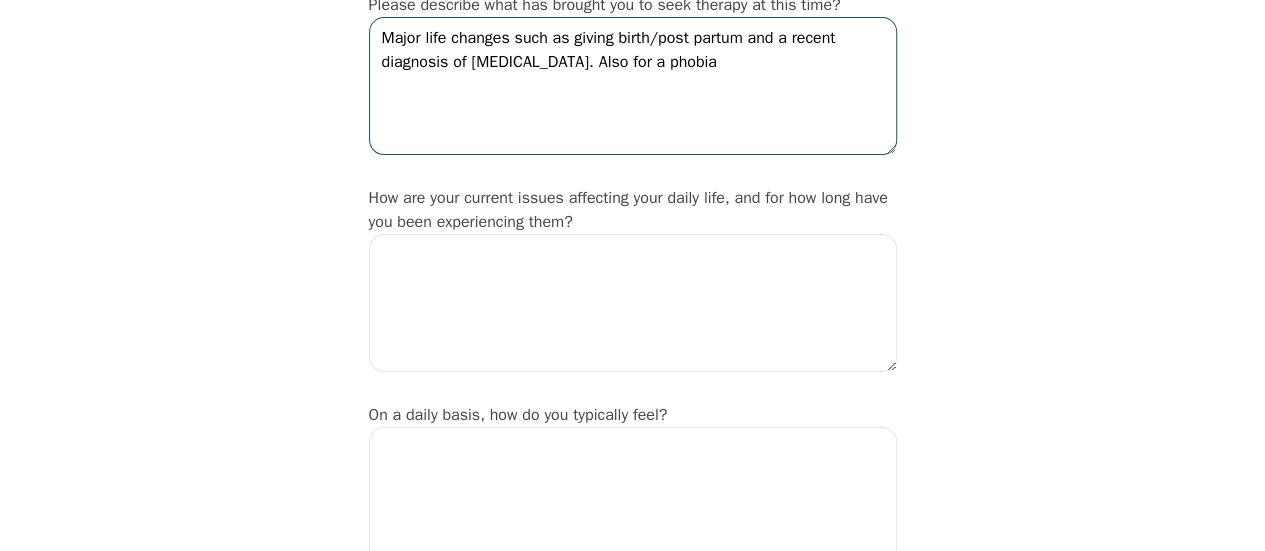 scroll, scrollTop: 300, scrollLeft: 0, axis: vertical 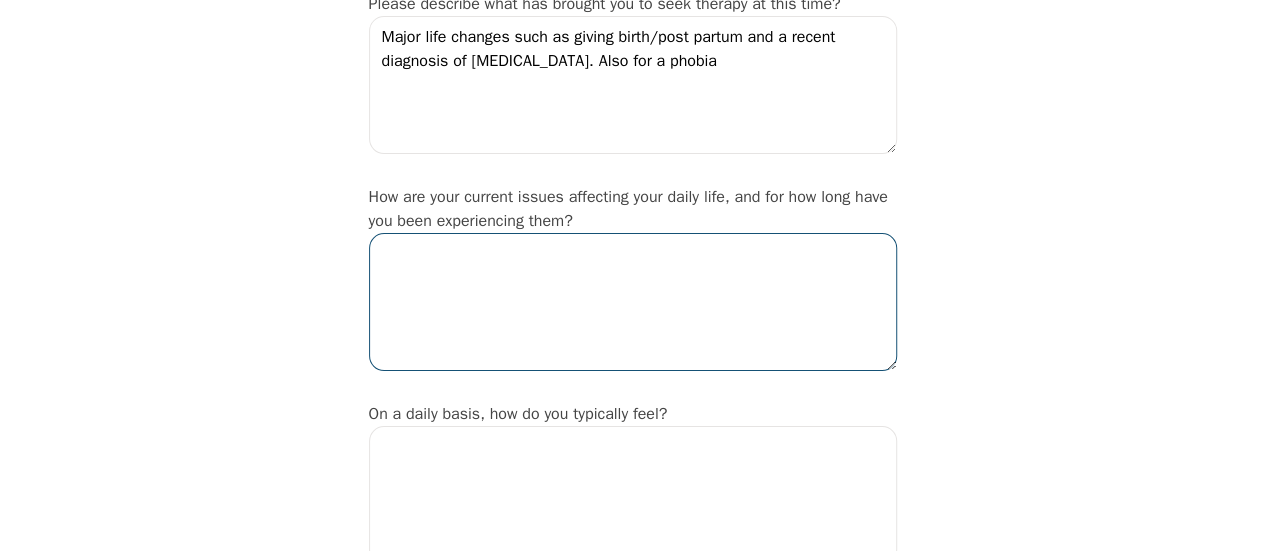 click at bounding box center (633, 302) 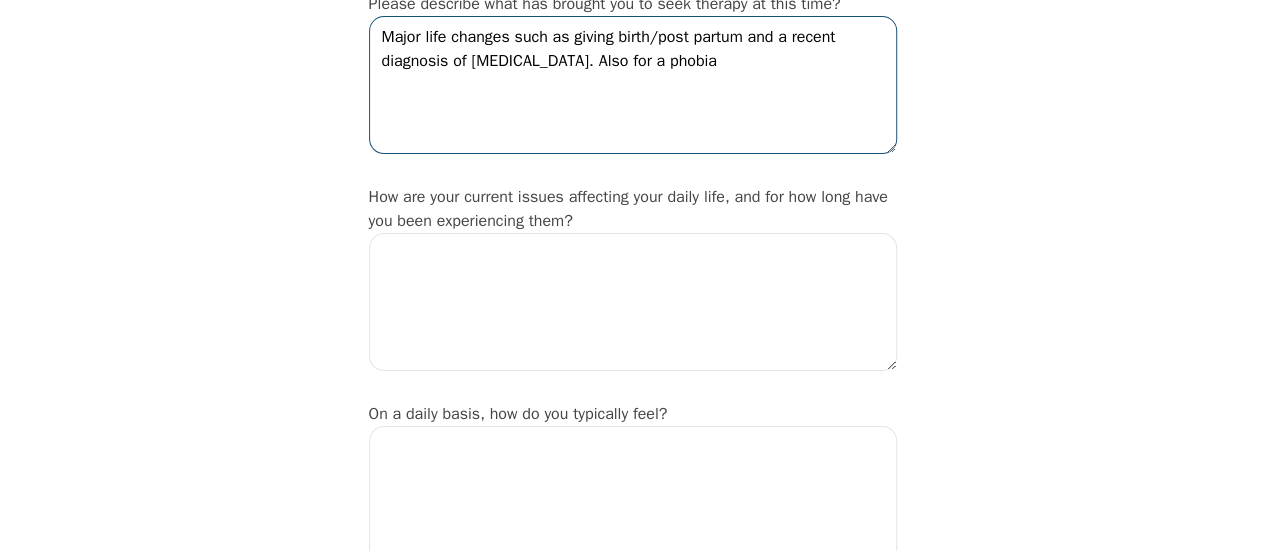 click on "Major life changes such as giving birth/post partum and a recent diagnosis of [MEDICAL_DATA]. Also for a phobia" at bounding box center [633, 85] 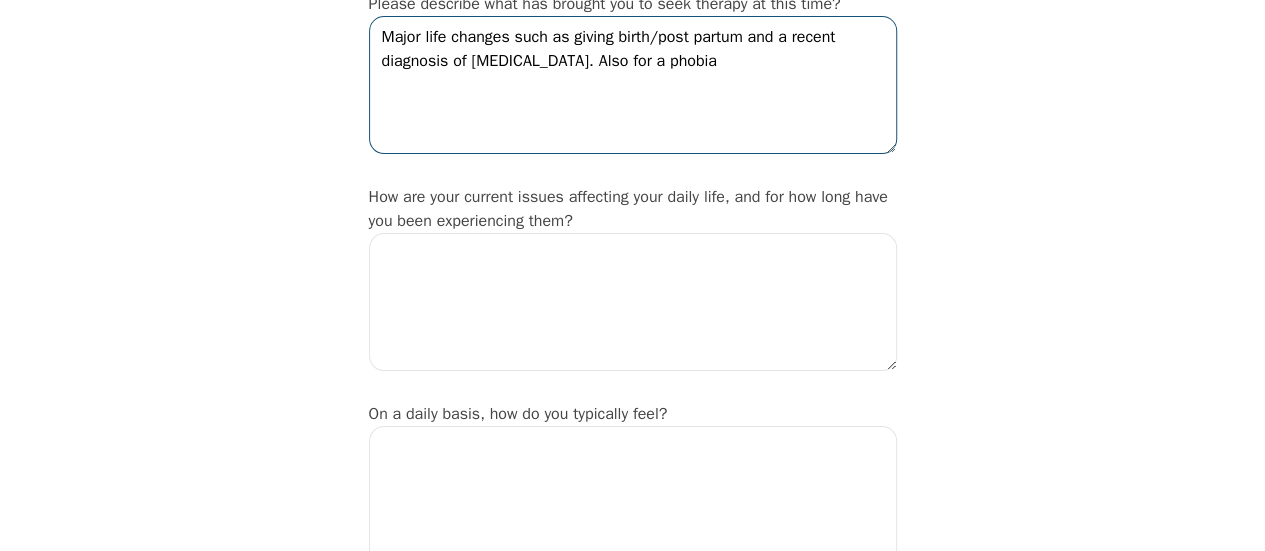 type on "Major life changes such as giving birth/post partum and a recent diagnosis of [MEDICAL_DATA]. Also for a phobia" 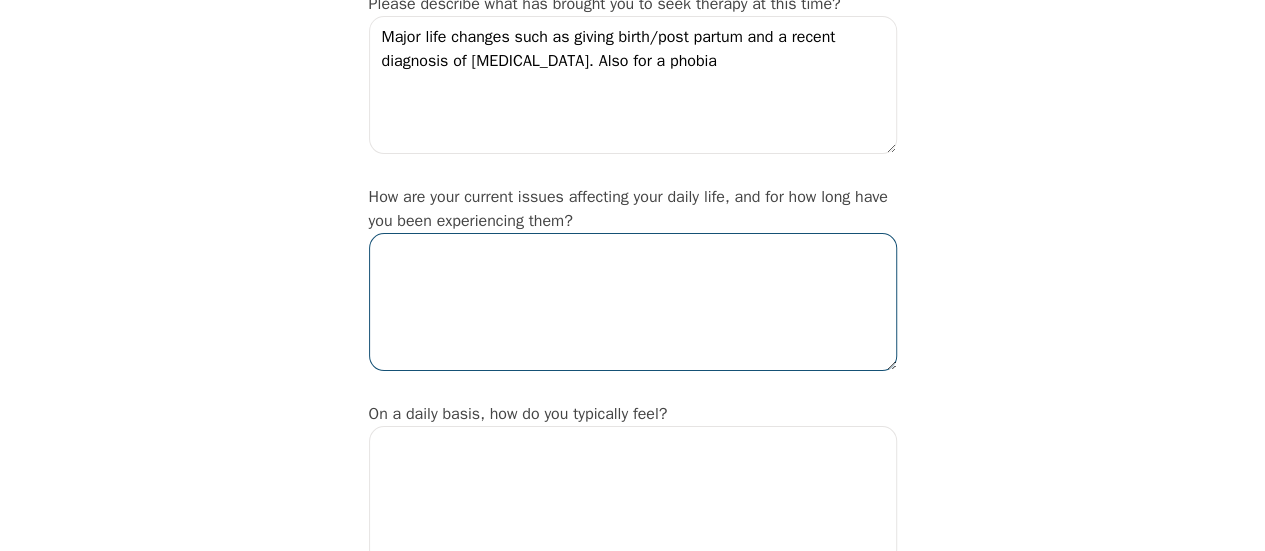 click at bounding box center [633, 302] 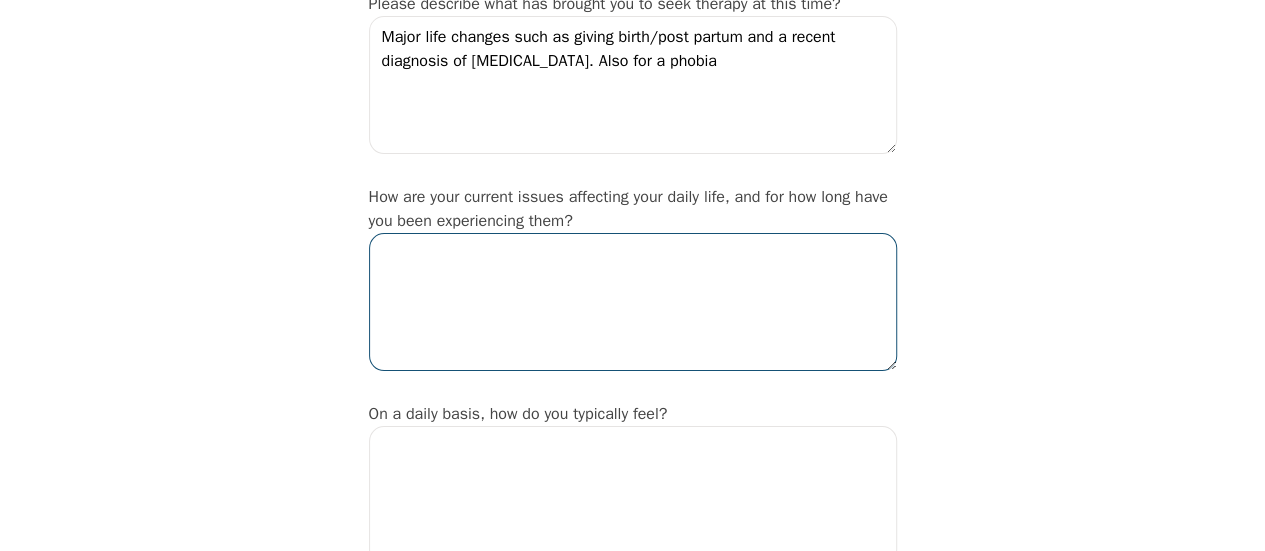 click at bounding box center (633, 302) 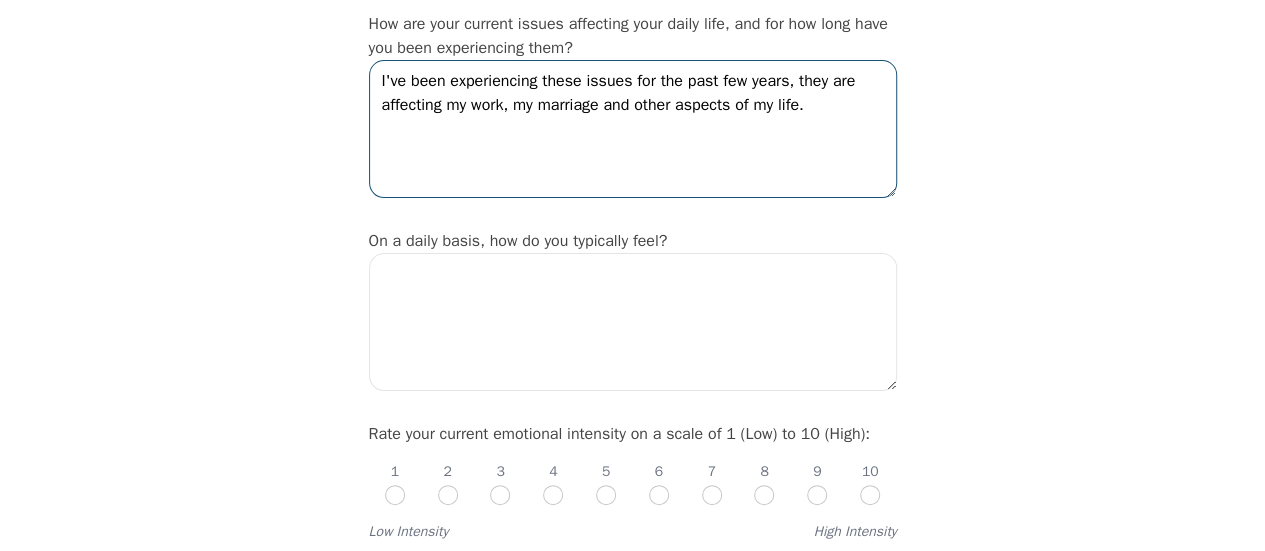 scroll, scrollTop: 500, scrollLeft: 0, axis: vertical 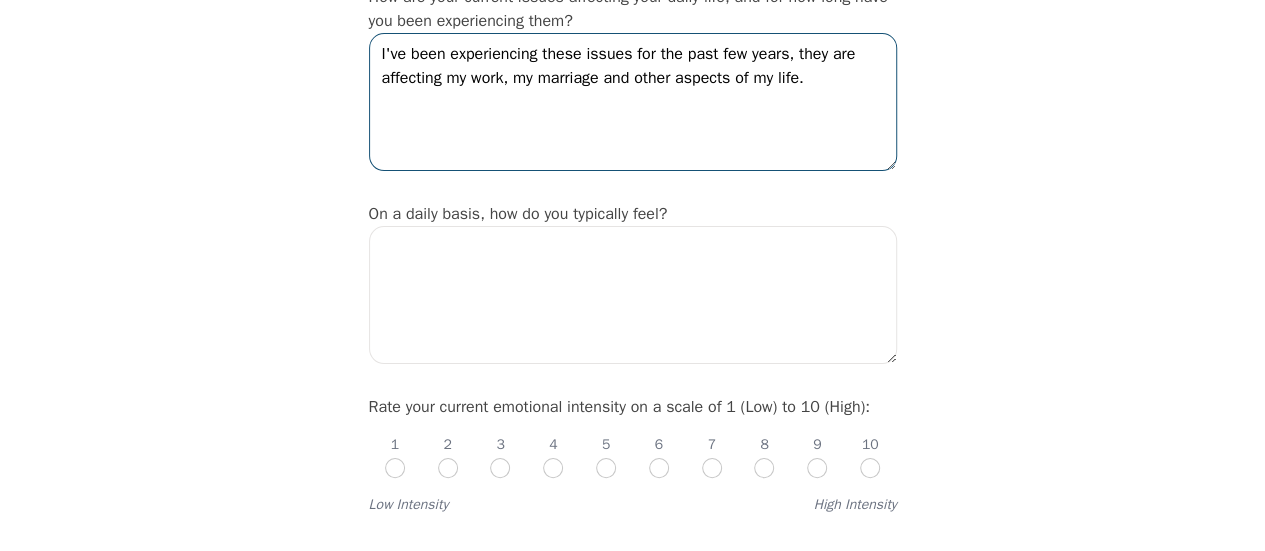 type on "I've been experiencing these issues for the past few years, they are affecting my work, my marriage and other aspects of my life." 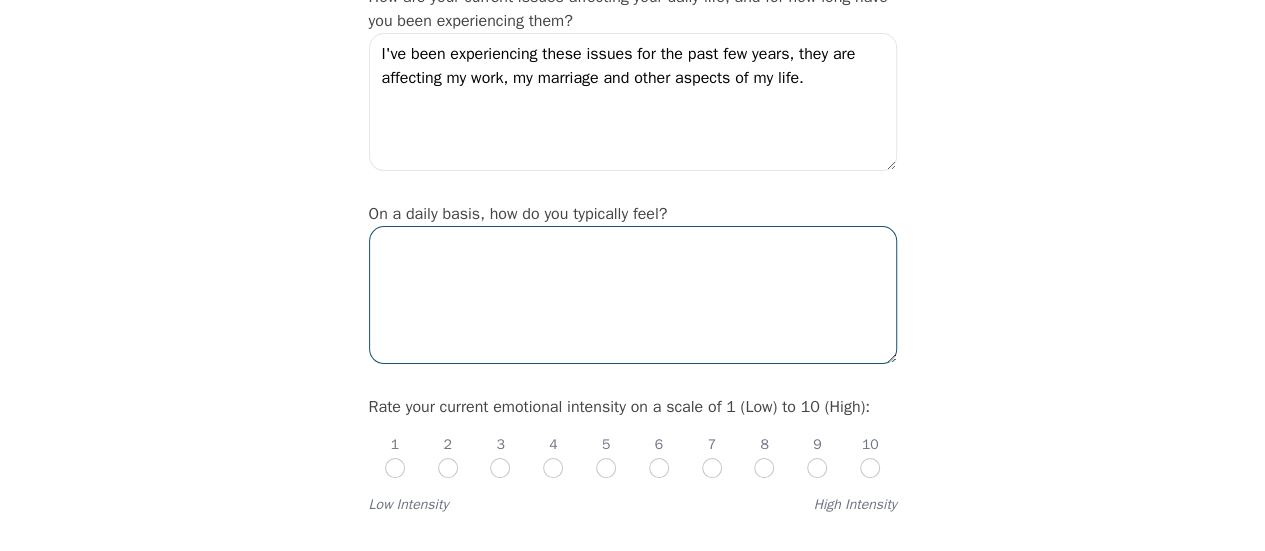 click at bounding box center (633, 295) 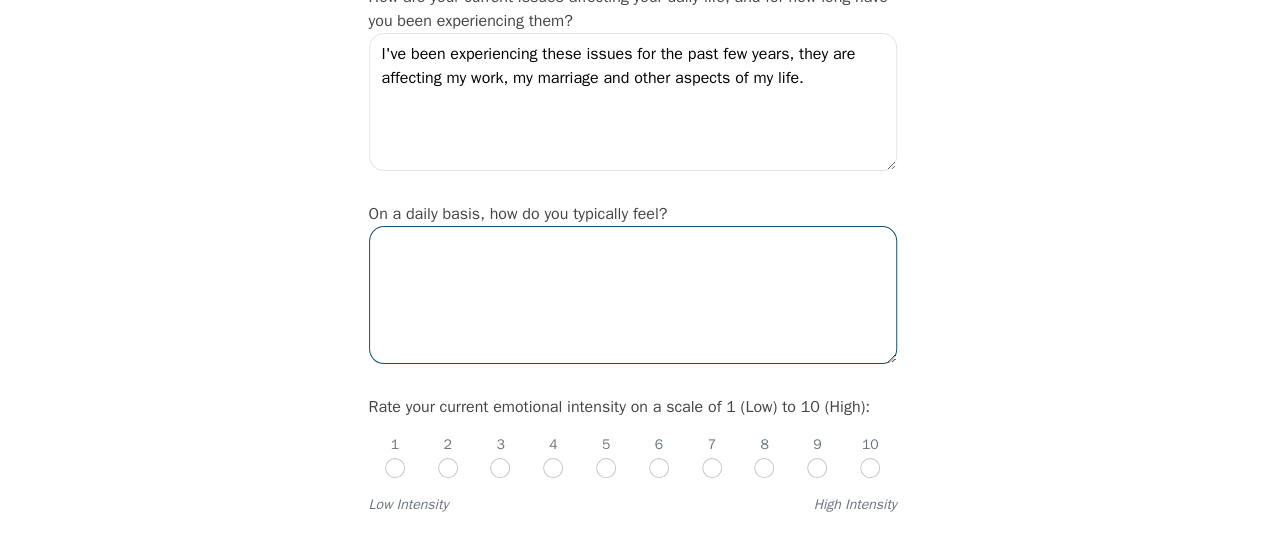 type on "D" 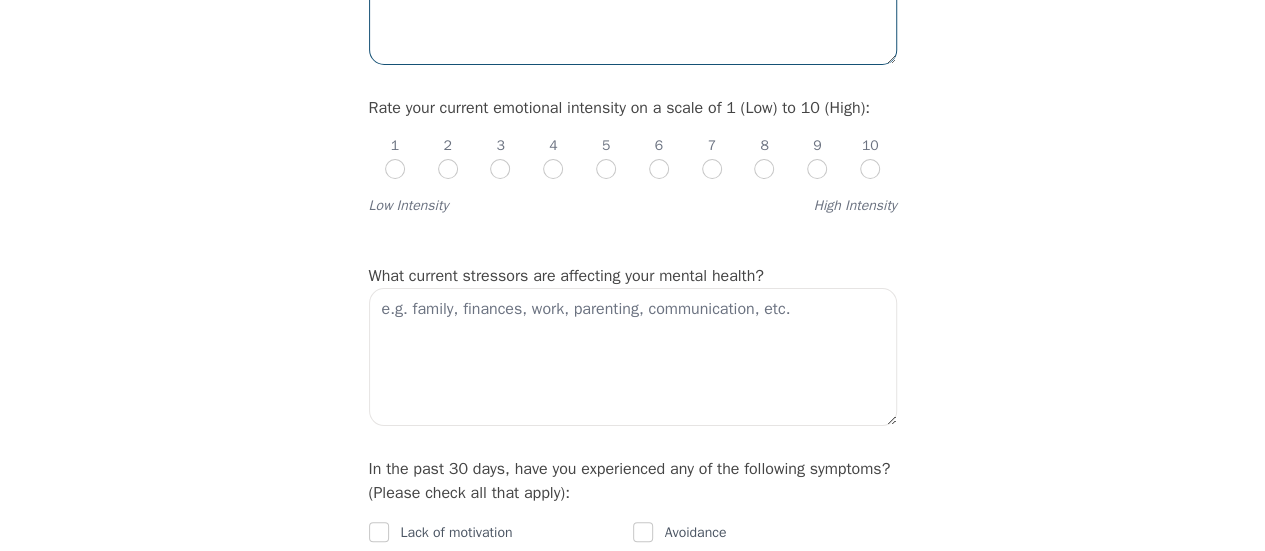 scroll, scrollTop: 800, scrollLeft: 0, axis: vertical 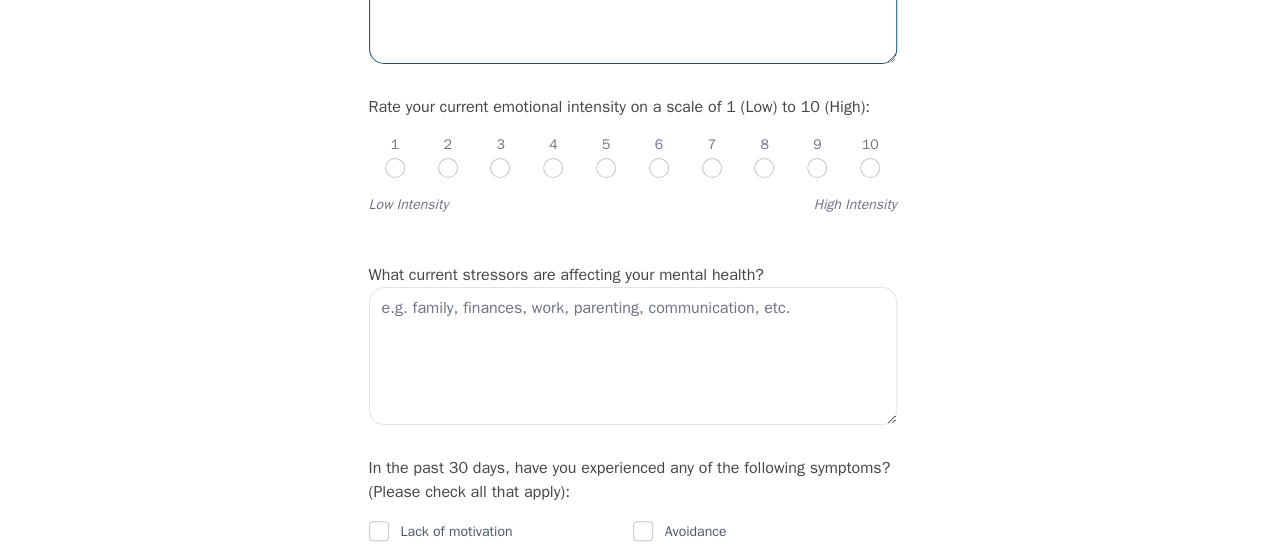 type on "Stressed and overwhlemed" 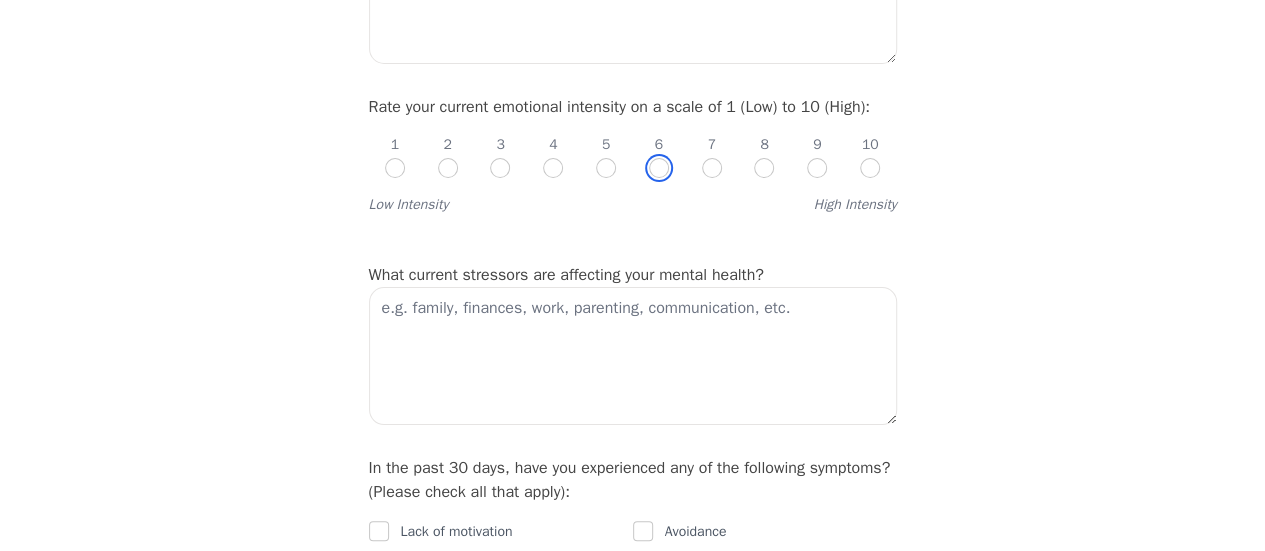click at bounding box center (659, 168) 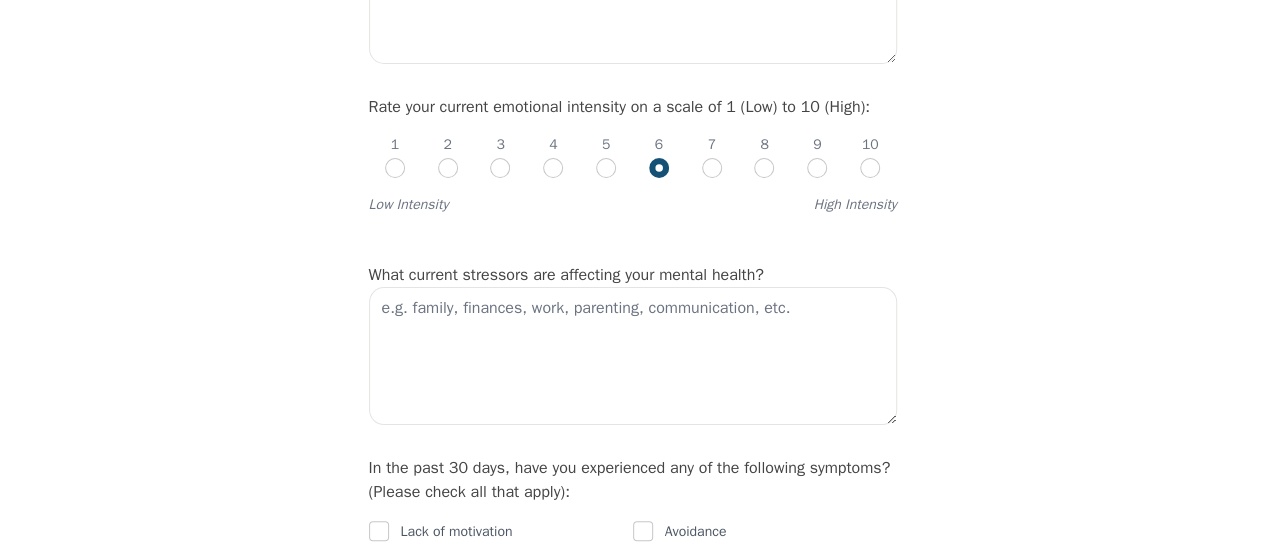 radio on "true" 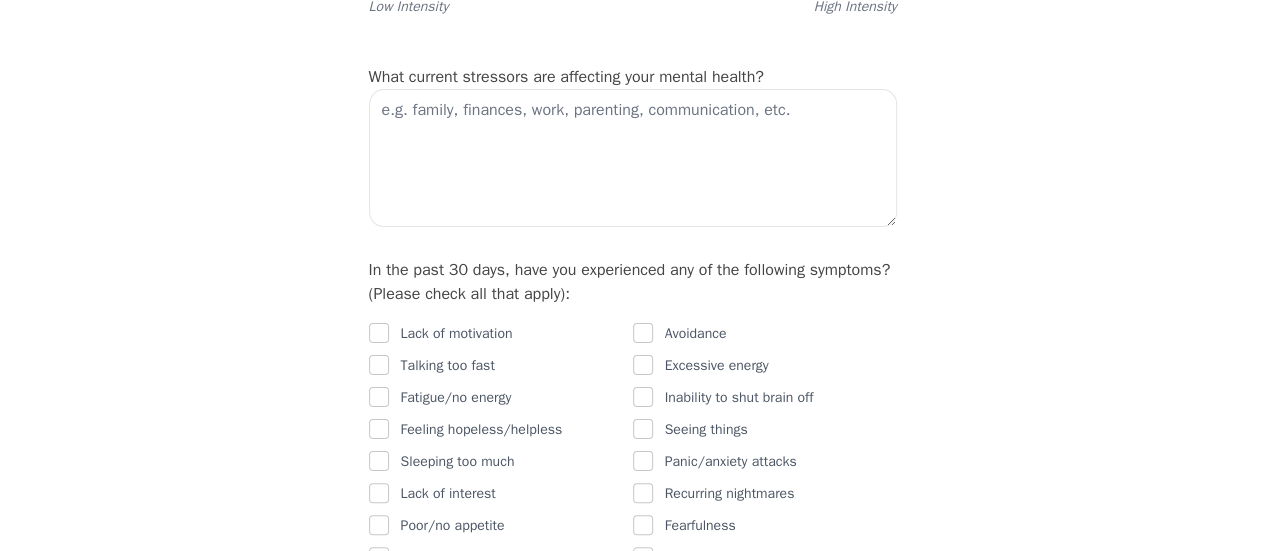 scroll, scrollTop: 1000, scrollLeft: 0, axis: vertical 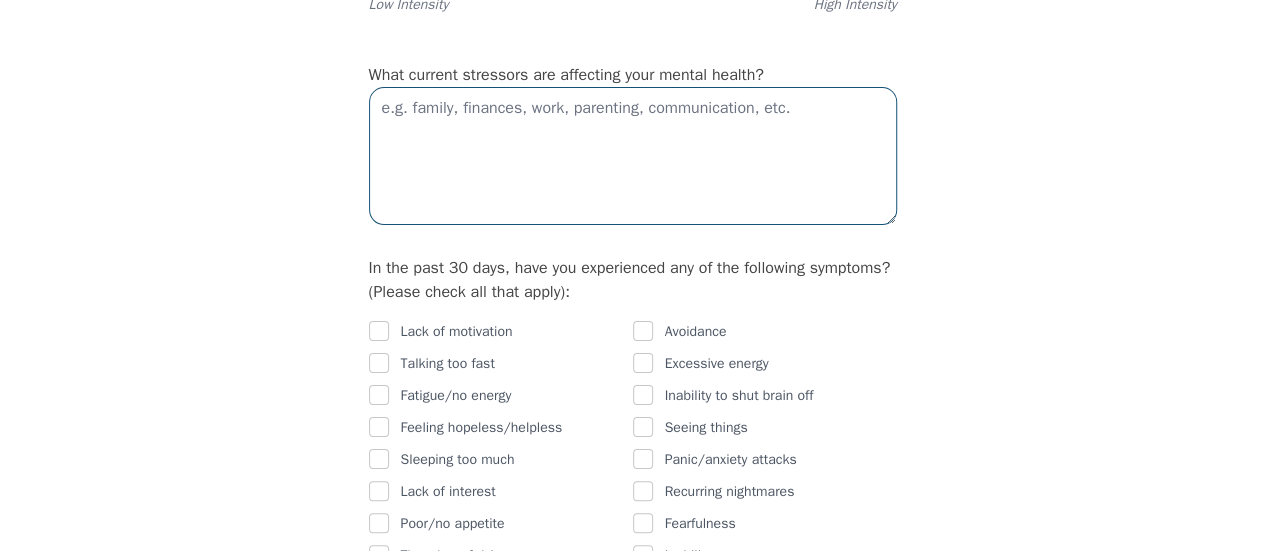 click at bounding box center [633, 156] 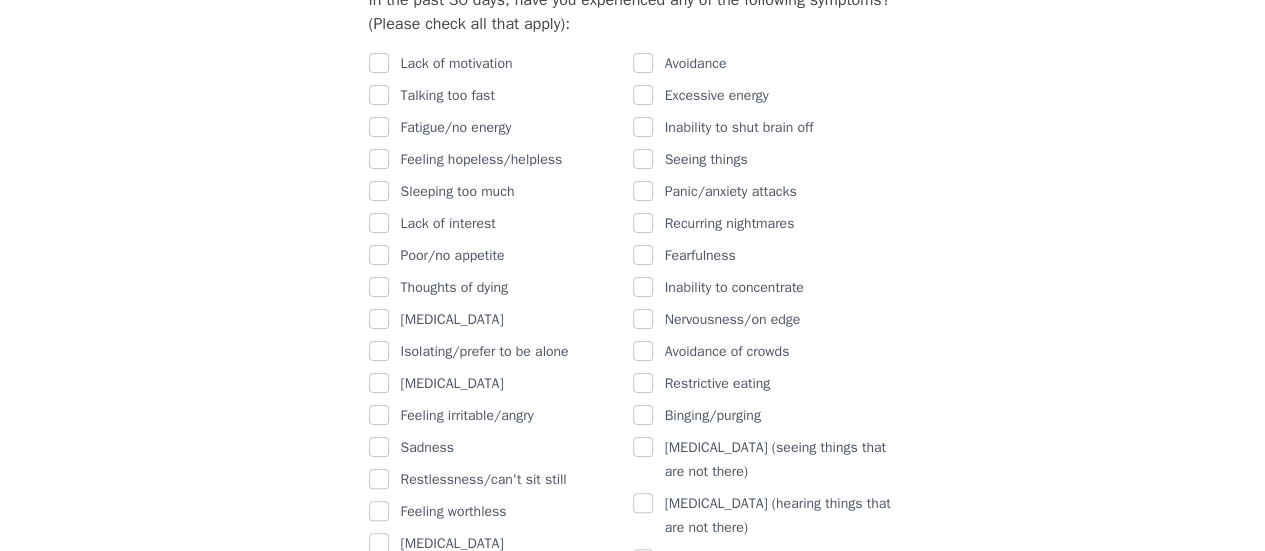 scroll, scrollTop: 1300, scrollLeft: 0, axis: vertical 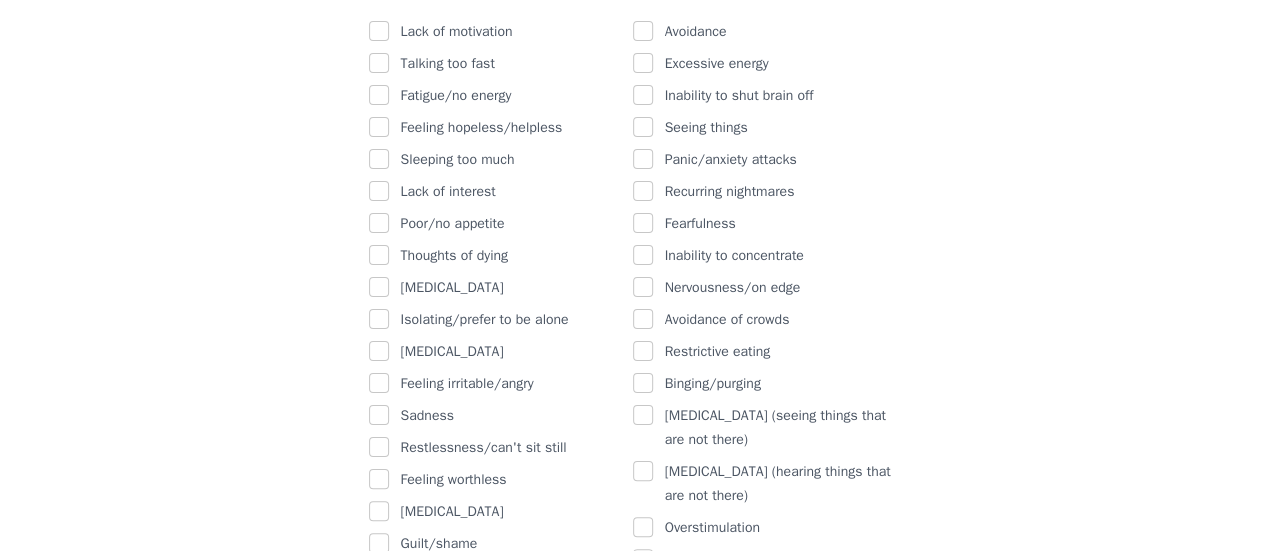 type on "Work, financial, parenting, health" 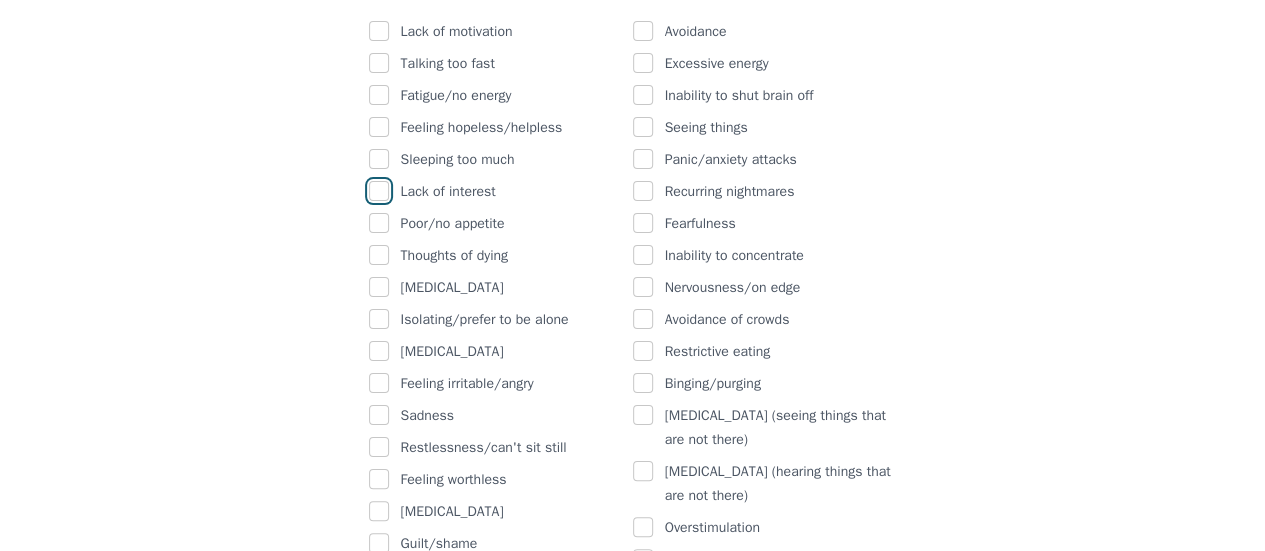 click at bounding box center (379, 191) 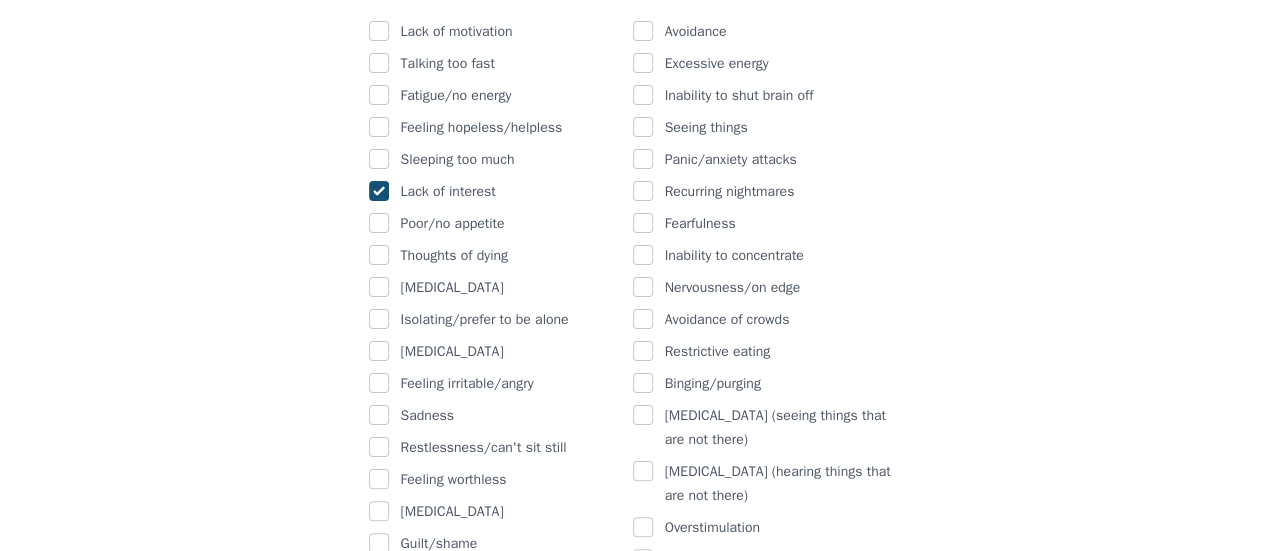 checkbox on "true" 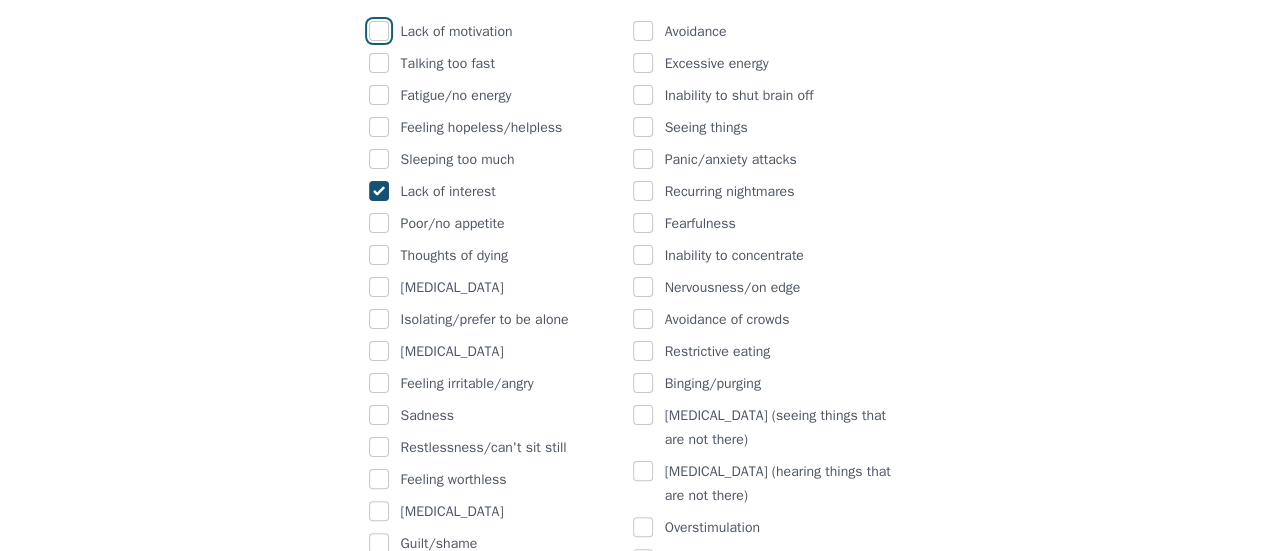 click at bounding box center [379, 31] 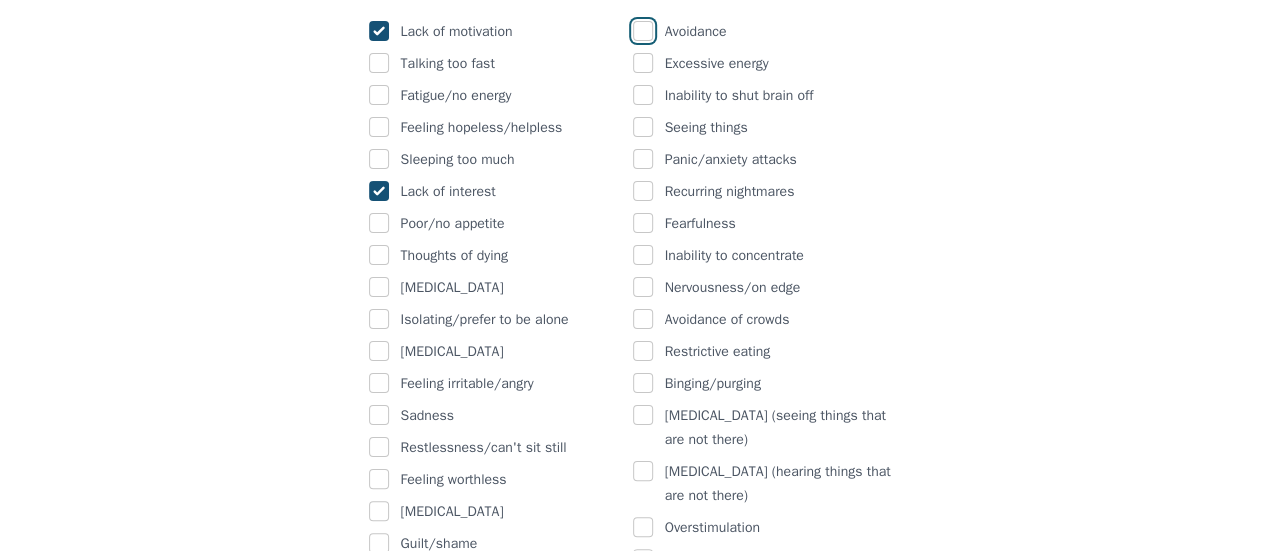 click at bounding box center [643, 31] 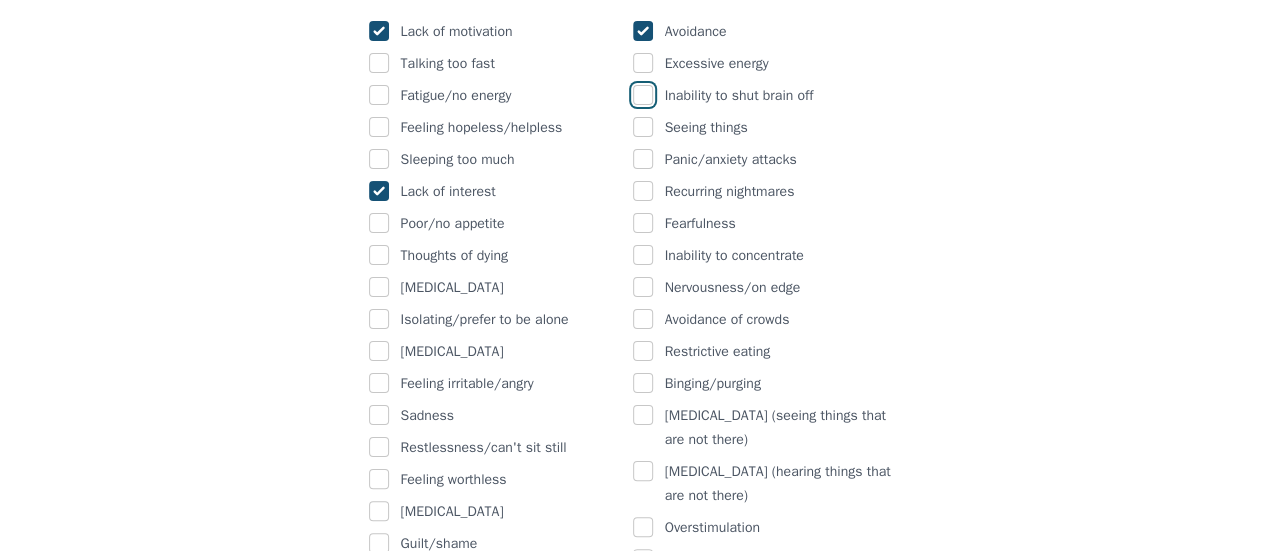 click at bounding box center [643, 95] 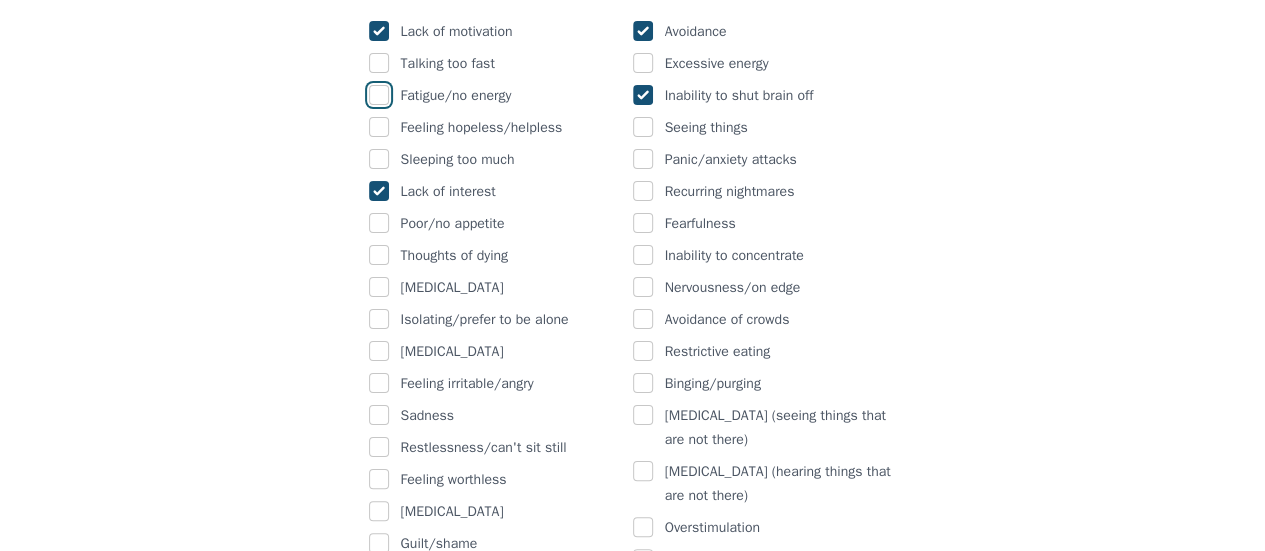 click at bounding box center (379, 95) 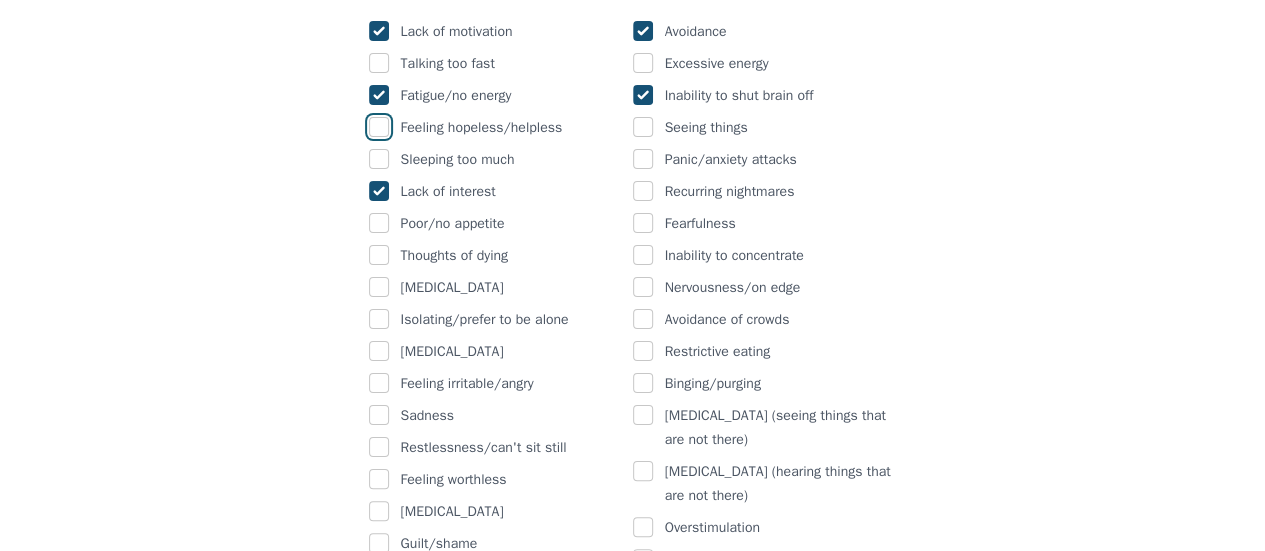 click at bounding box center (379, 127) 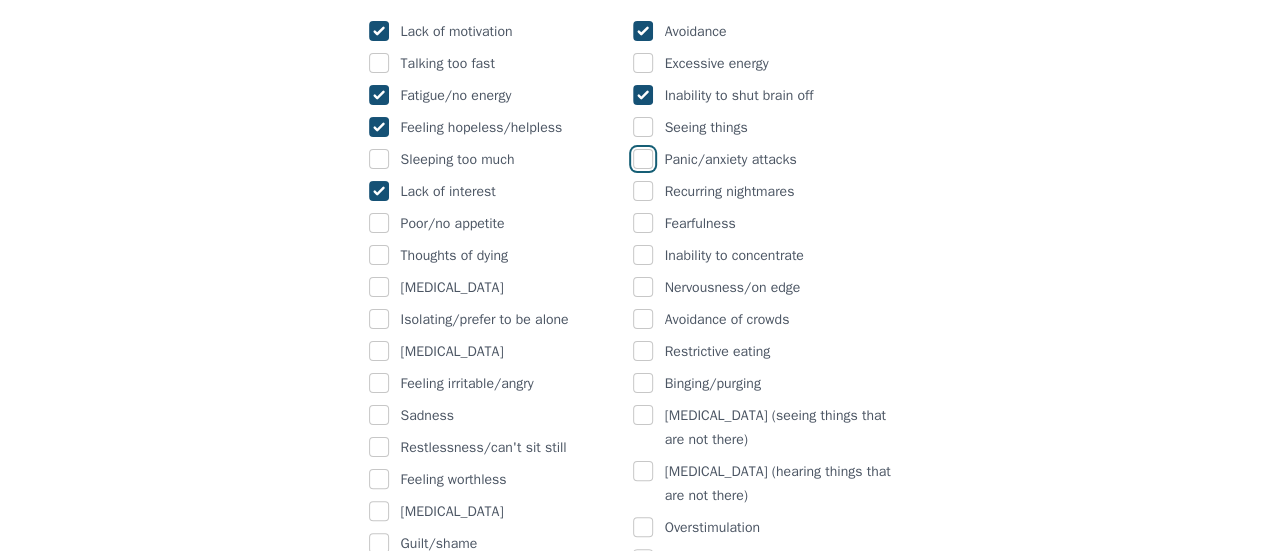 click at bounding box center (643, 159) 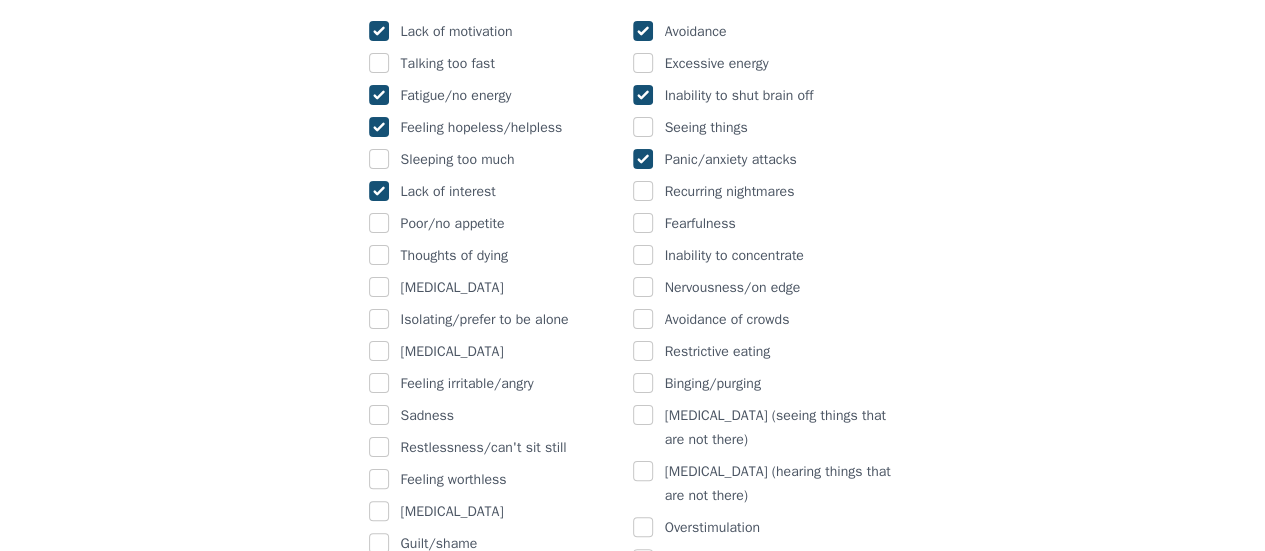 scroll, scrollTop: 1400, scrollLeft: 0, axis: vertical 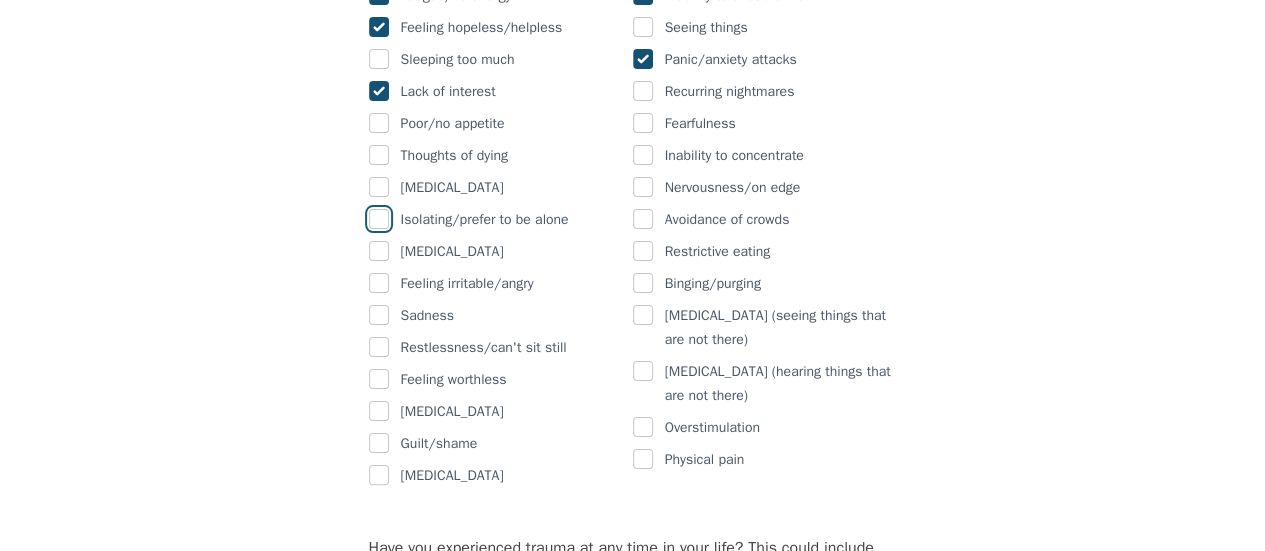 click at bounding box center [379, 219] 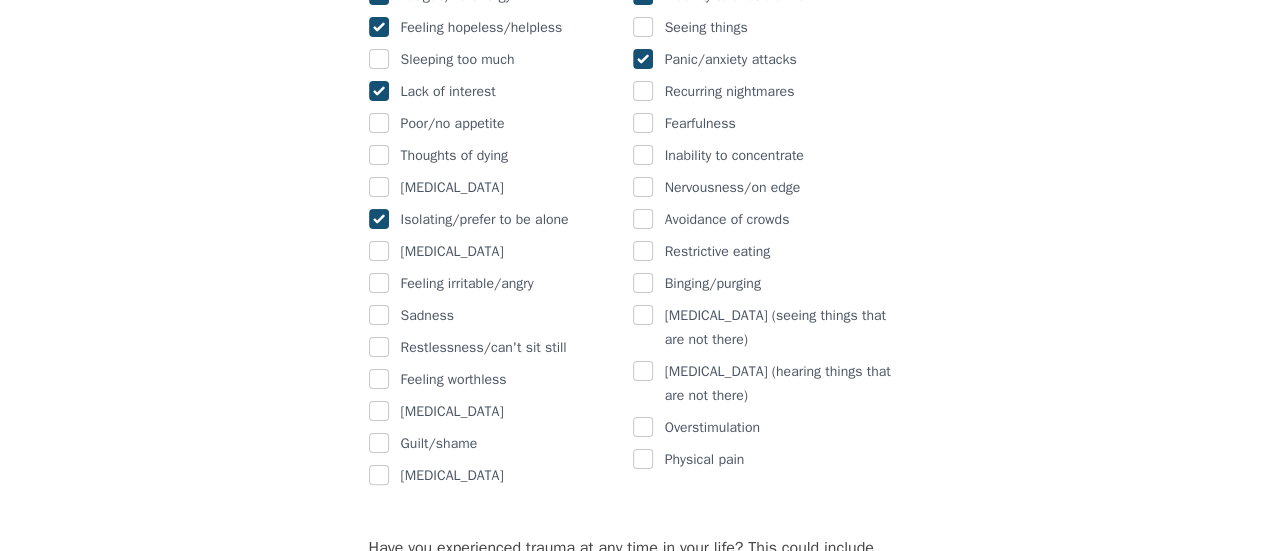 checkbox on "true" 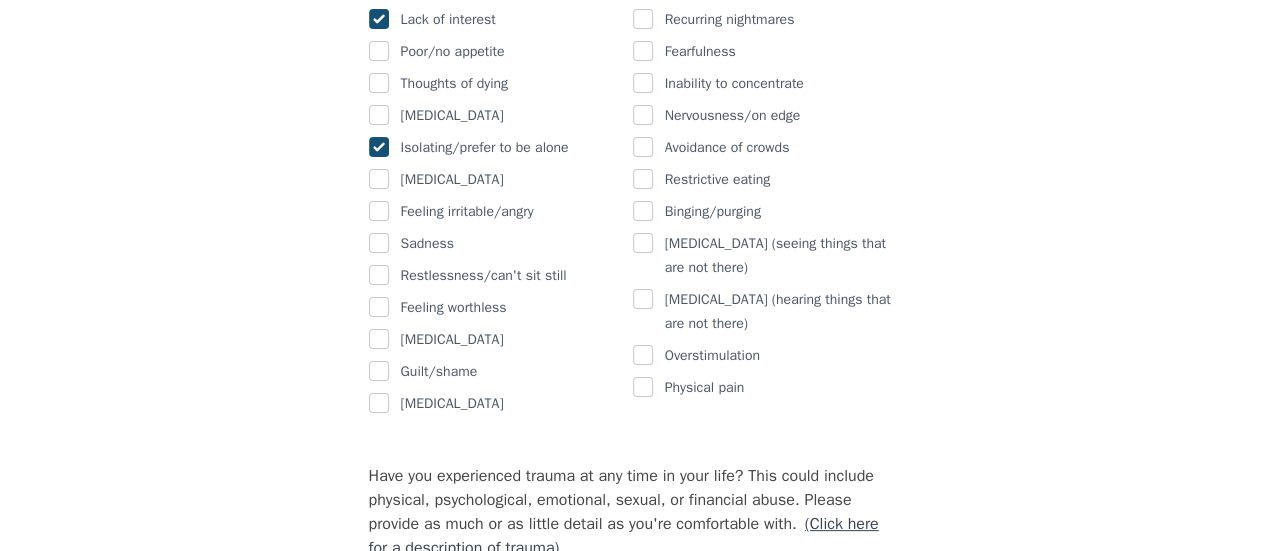 scroll, scrollTop: 1500, scrollLeft: 0, axis: vertical 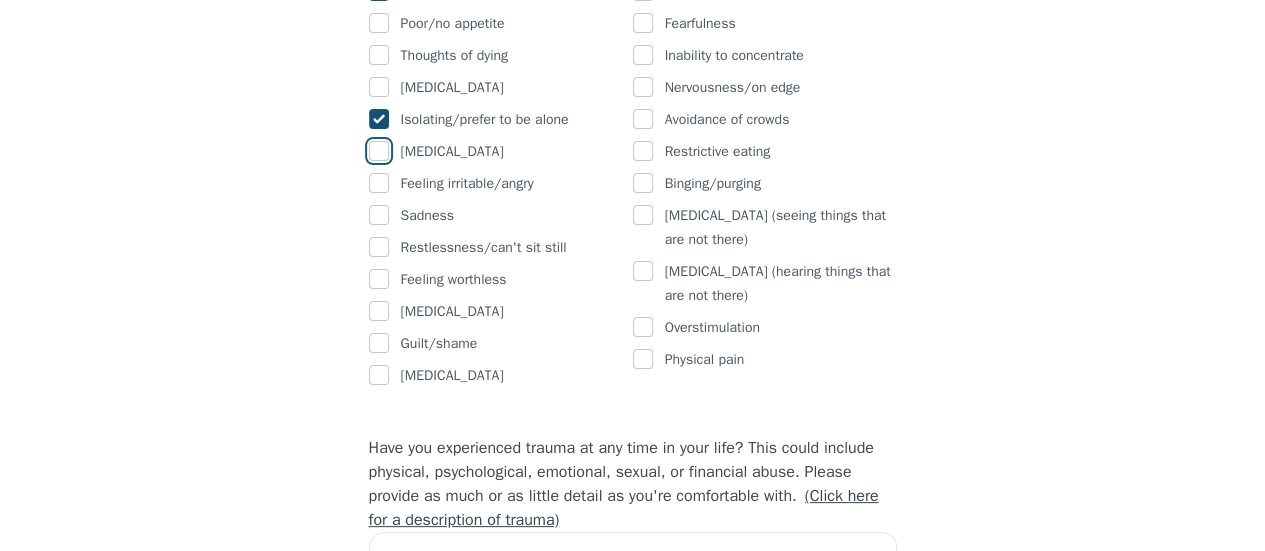 click at bounding box center (379, 151) 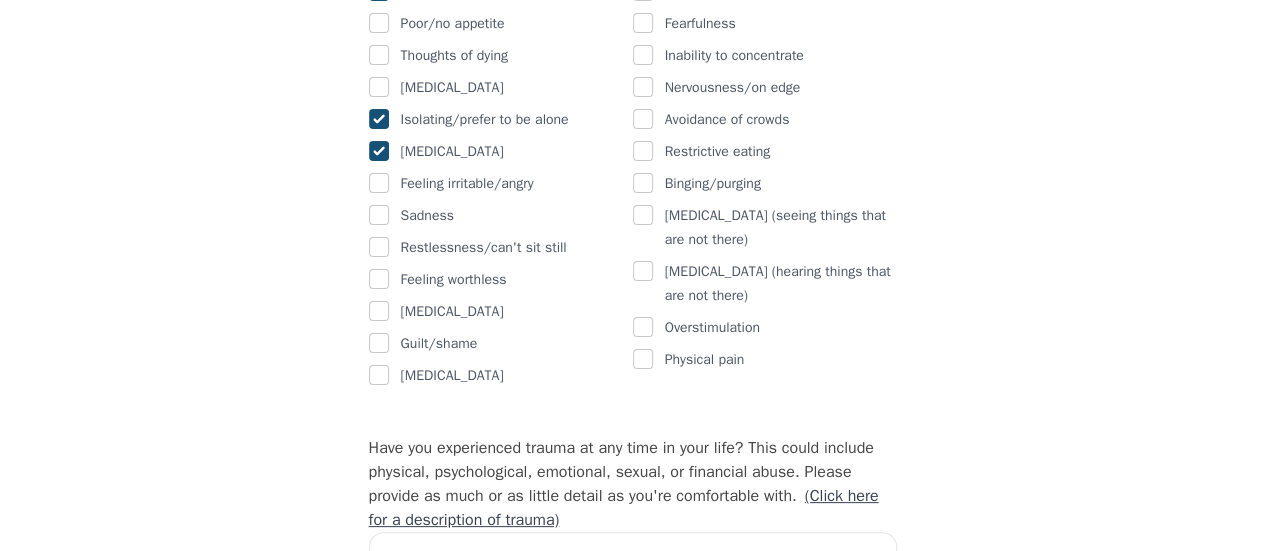 checkbox on "true" 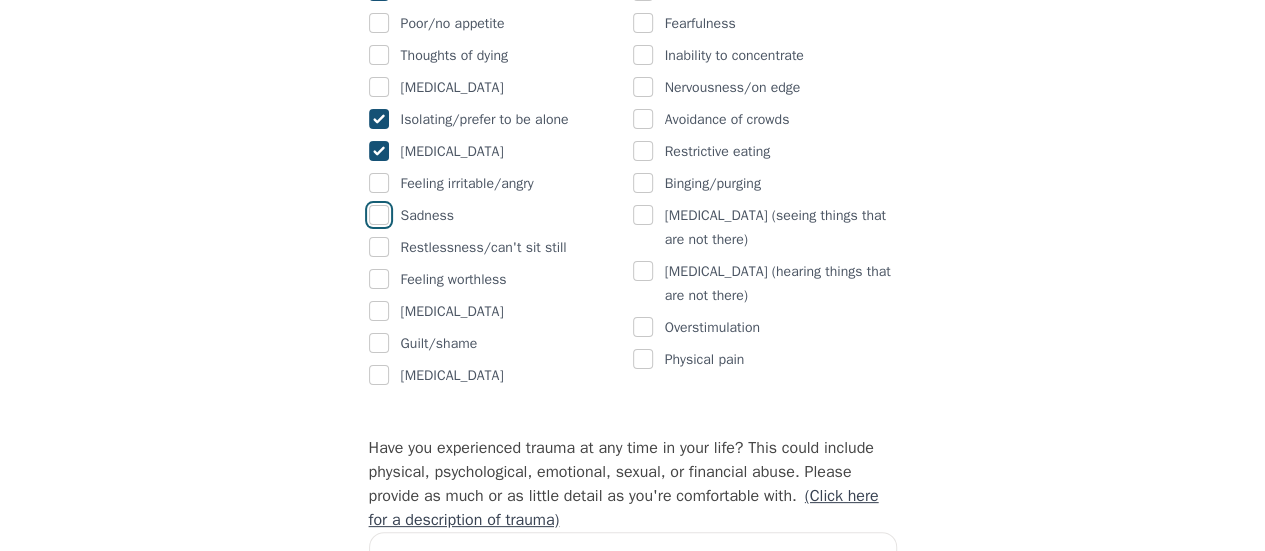 click at bounding box center [379, 215] 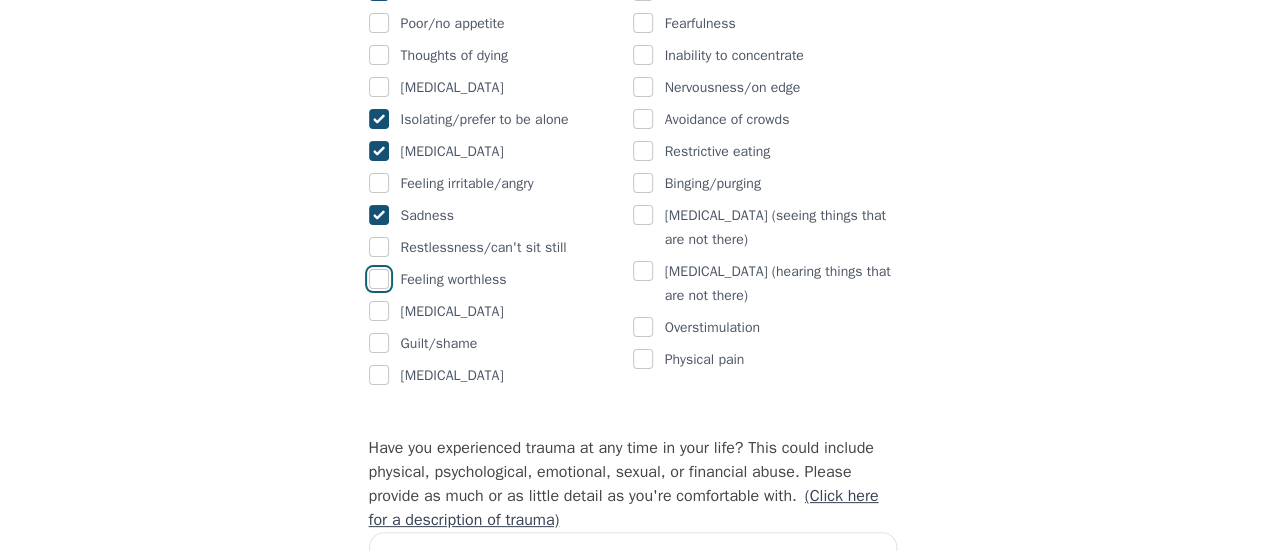 click at bounding box center [379, 279] 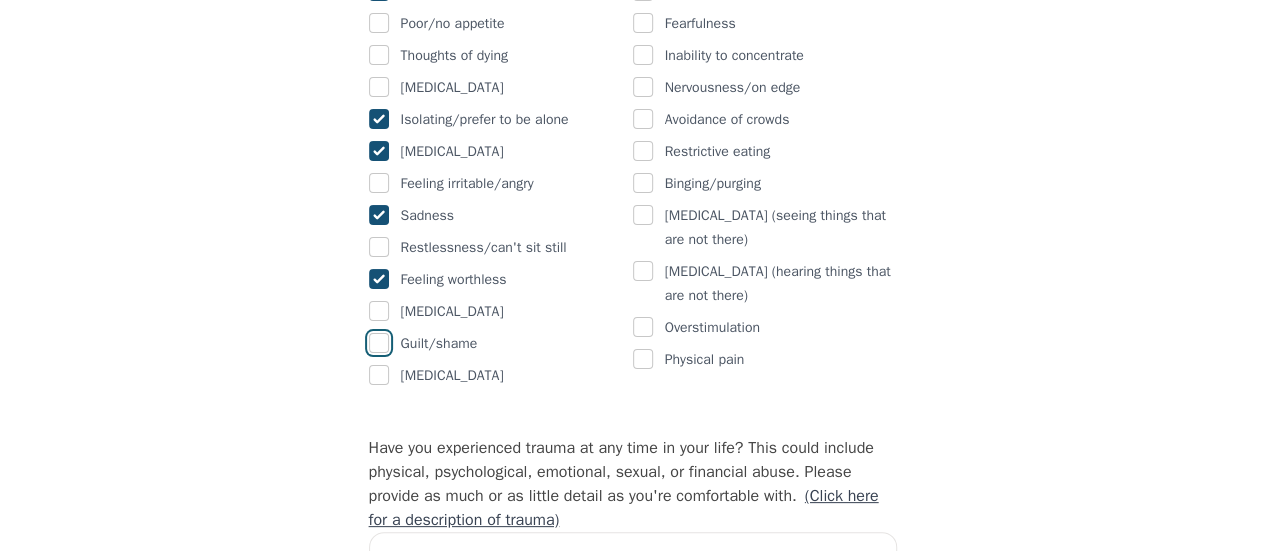 click at bounding box center [379, 343] 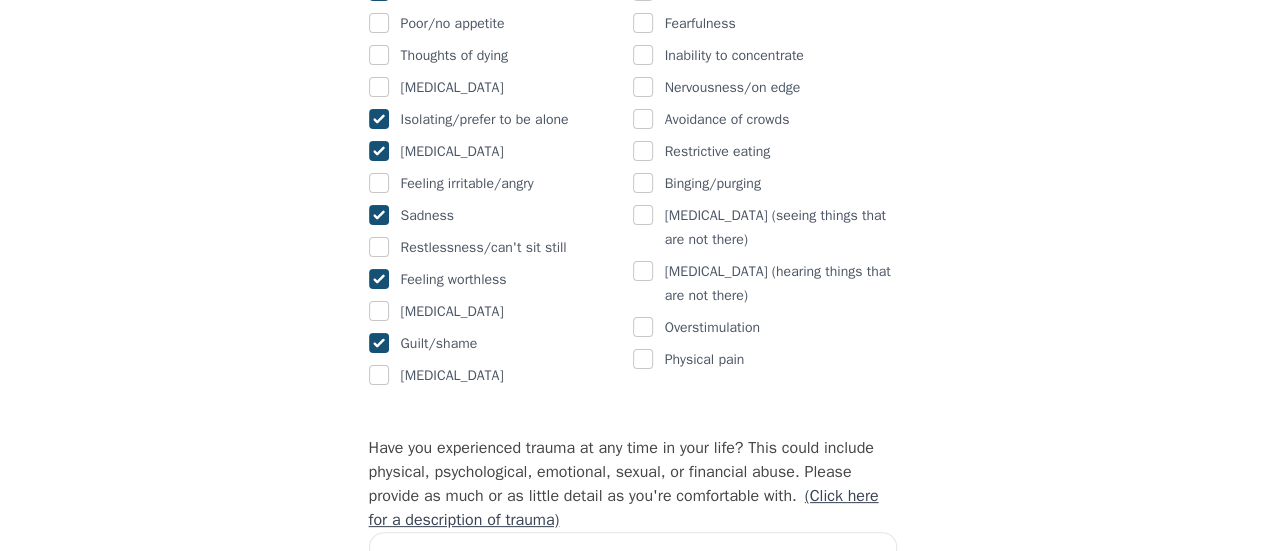scroll, scrollTop: 1400, scrollLeft: 0, axis: vertical 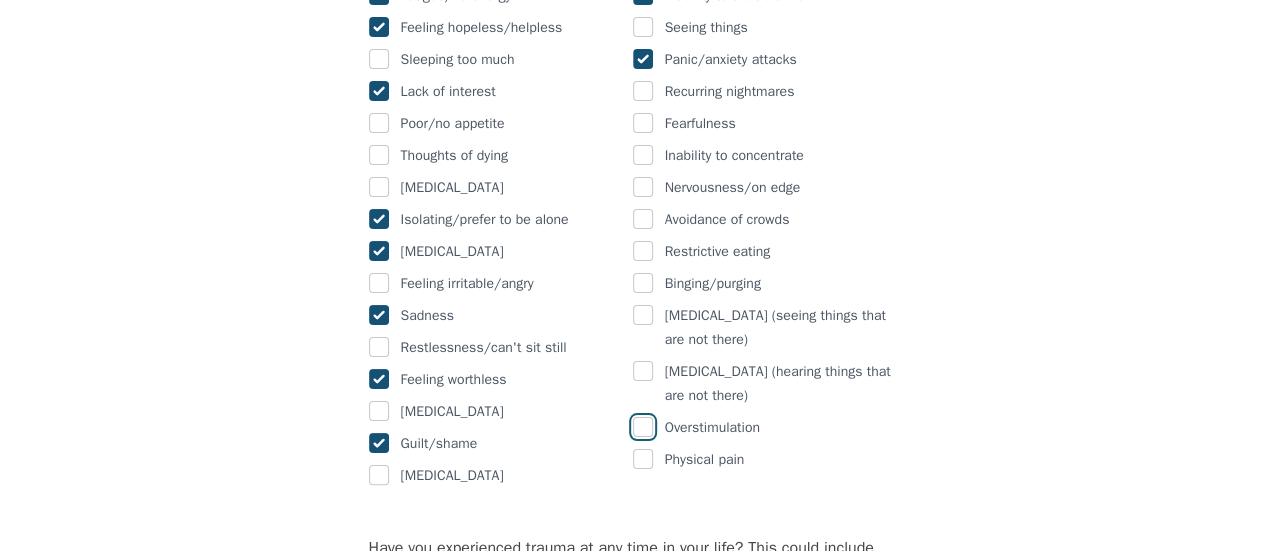 click at bounding box center (643, 427) 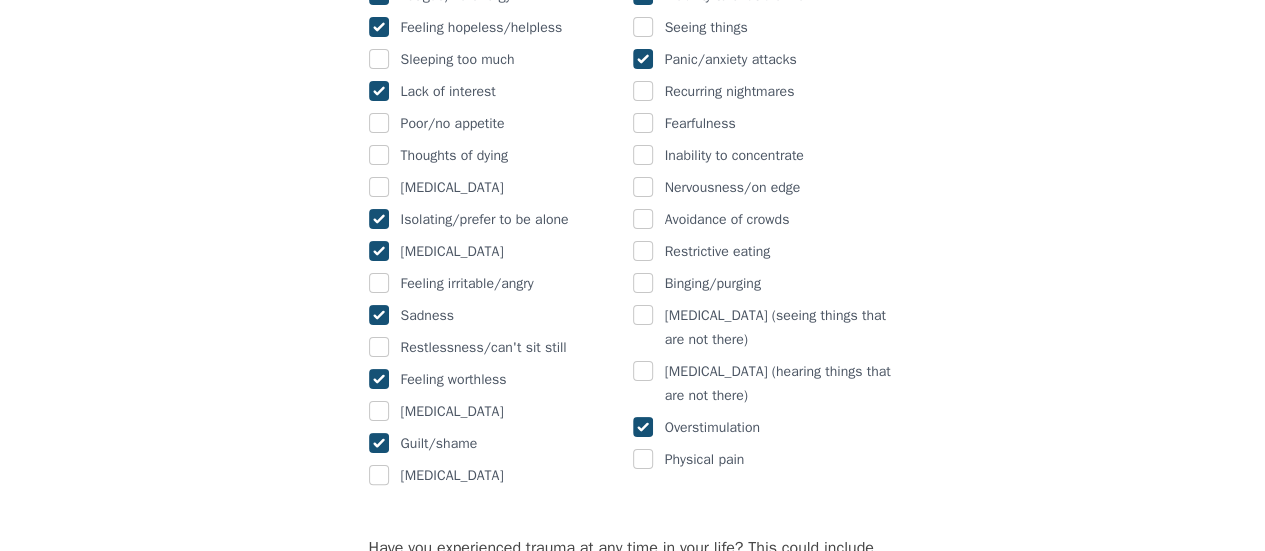 checkbox on "true" 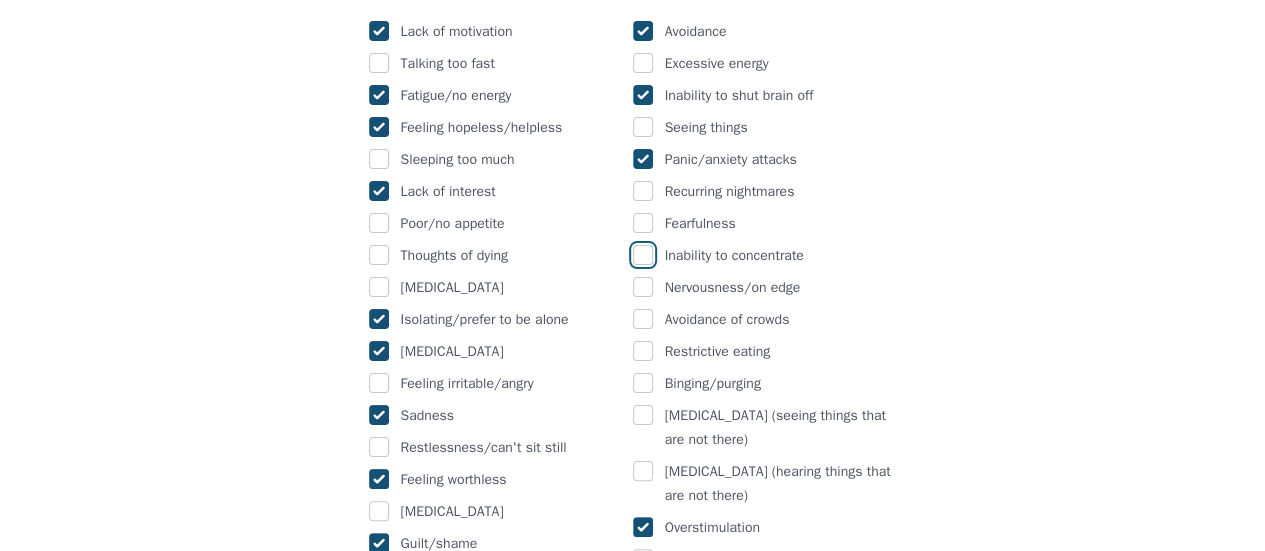 click at bounding box center (643, 255) 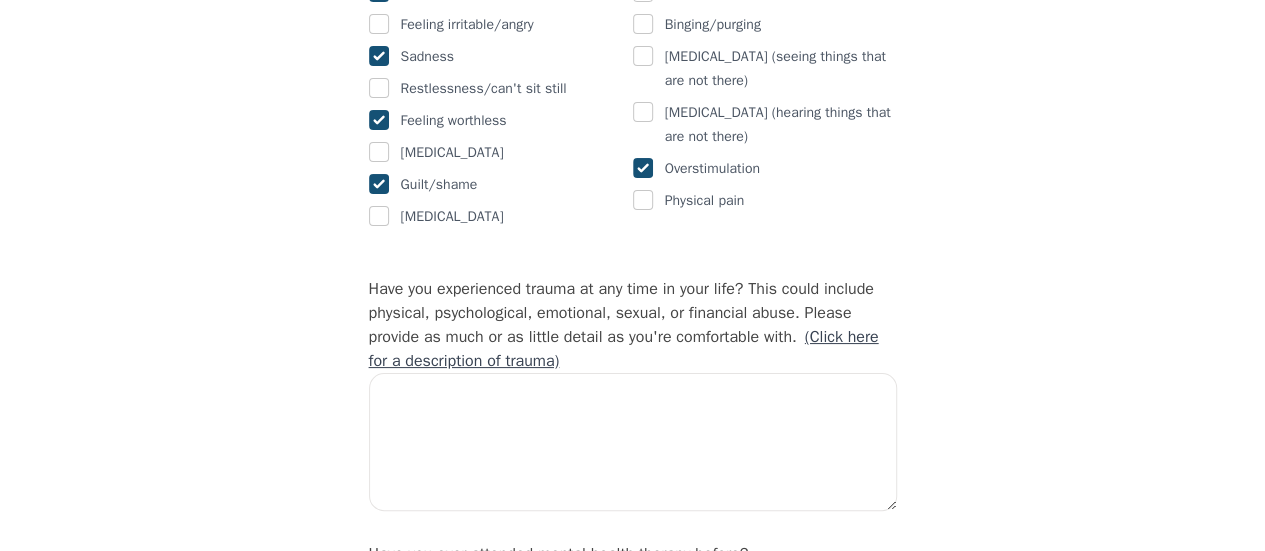 scroll, scrollTop: 1800, scrollLeft: 0, axis: vertical 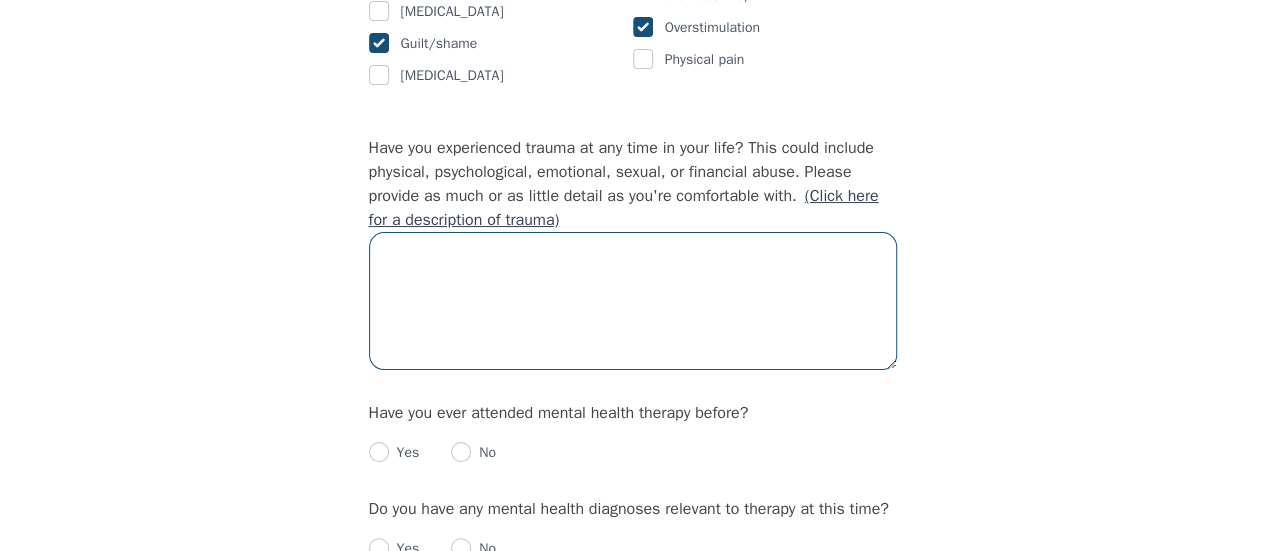 click at bounding box center (633, 301) 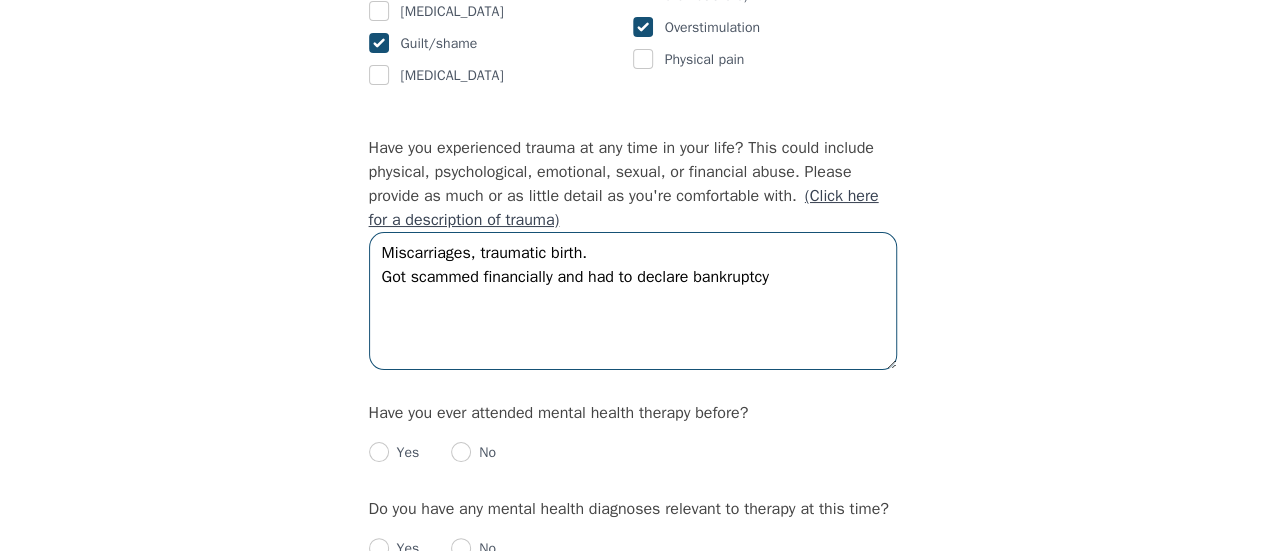 type on "Miscarriages, traumatic birth.
Got scammed financially and had to declare bankruptcy" 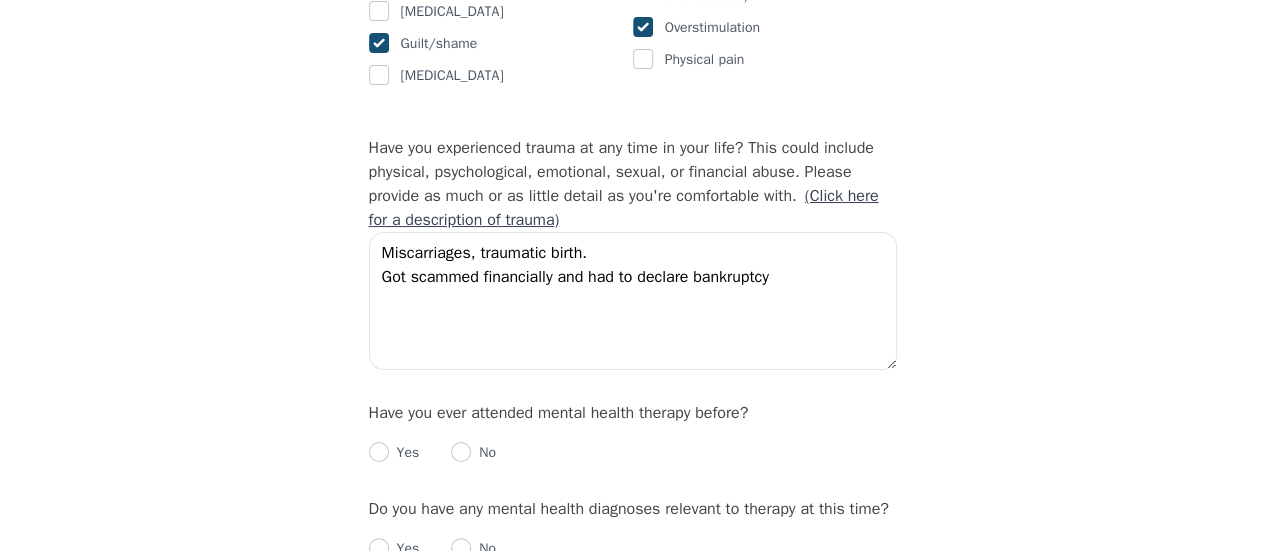 click on "Intake Assessment for [PERSON_NAME] Part 2 of 2: Clinical Self-Report Please complete the following information before your initial session. This step is crucial to kickstart your therapeutic journey with your therapist: Please describe what has brought you to seek therapy at this time? Major life changes such as giving birth/post partum and a recent diagnosis of [MEDICAL_DATA]. Also for a phobia How are your current issues affecting your daily life, and for how long have you been experiencing them? I've been experiencing these issues for the past few years, they are affecting my work, my marriage and other aspects of my life. On a daily basis, how do you typically feel? Stressed and overwhlemed Rate your current emotional intensity on a scale of 1 (Low) to 10 (High): 1 2 3 4 5 6 7 8 9 10 Low Intensity High Intensity What current stressors are affecting your mental health? Work, financial, parenting, health In the past 30 days, have you experienced any of the following symptoms? (Please check all that apply): Yes" at bounding box center [632, 19] 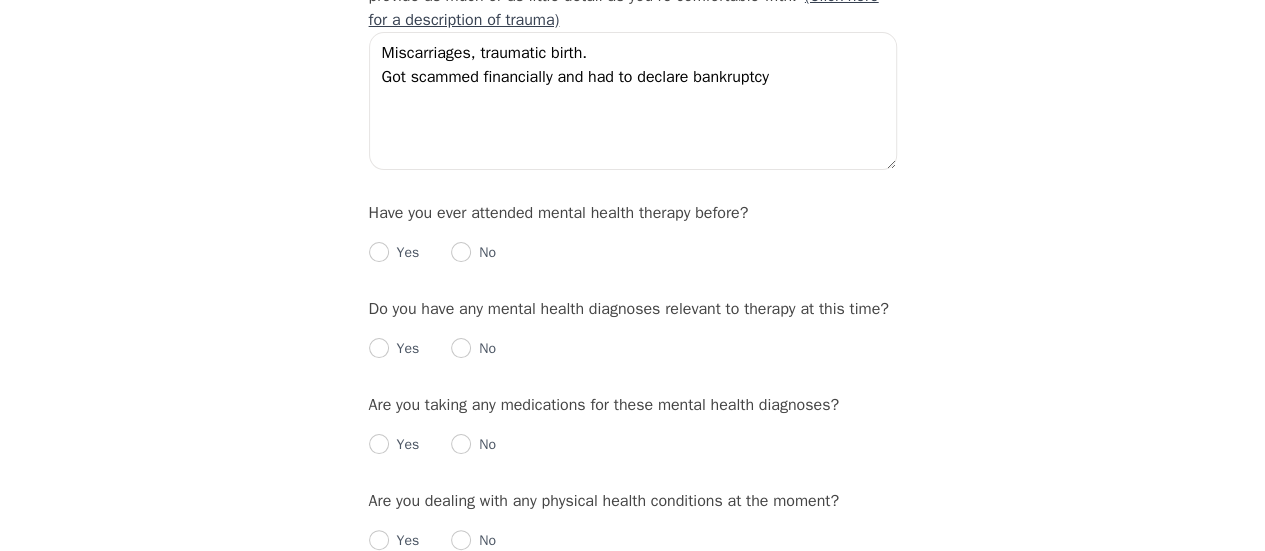 scroll, scrollTop: 2100, scrollLeft: 0, axis: vertical 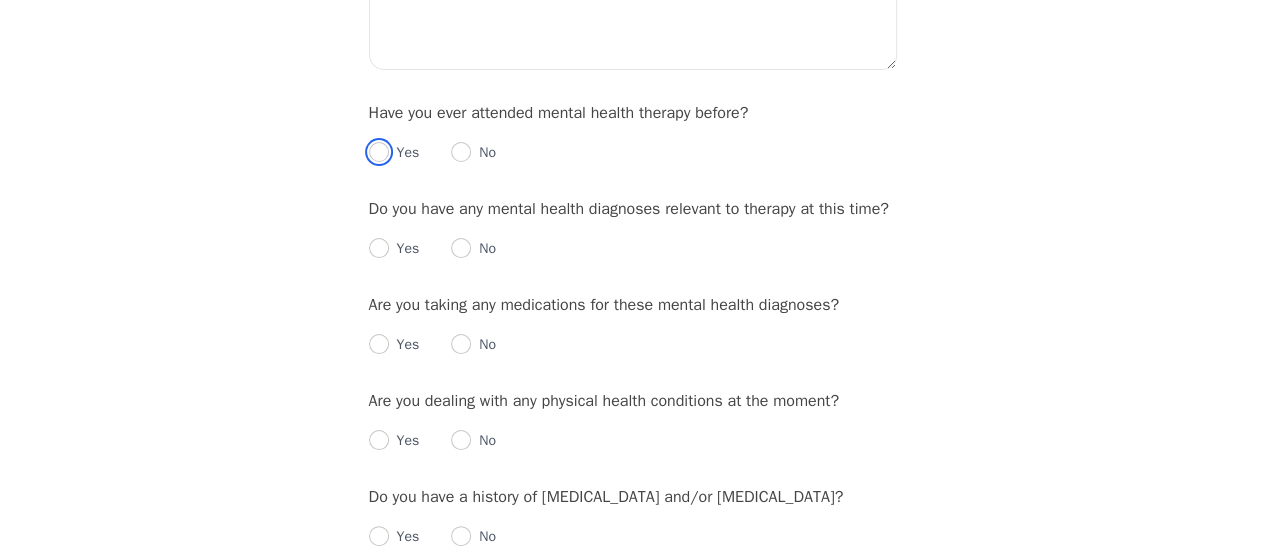 click at bounding box center (379, 152) 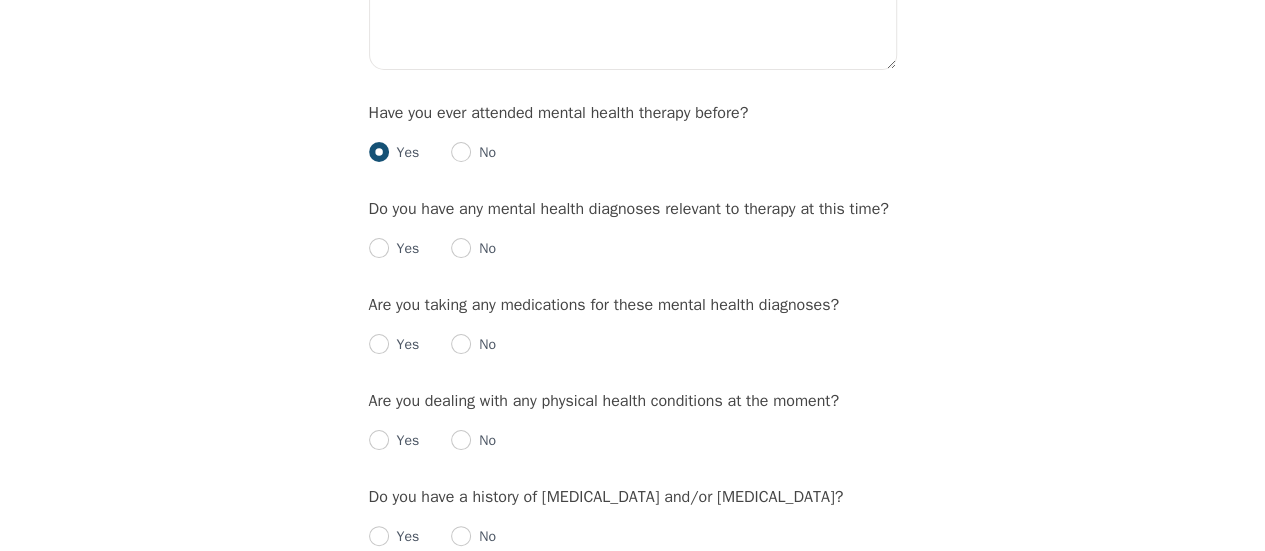 radio on "true" 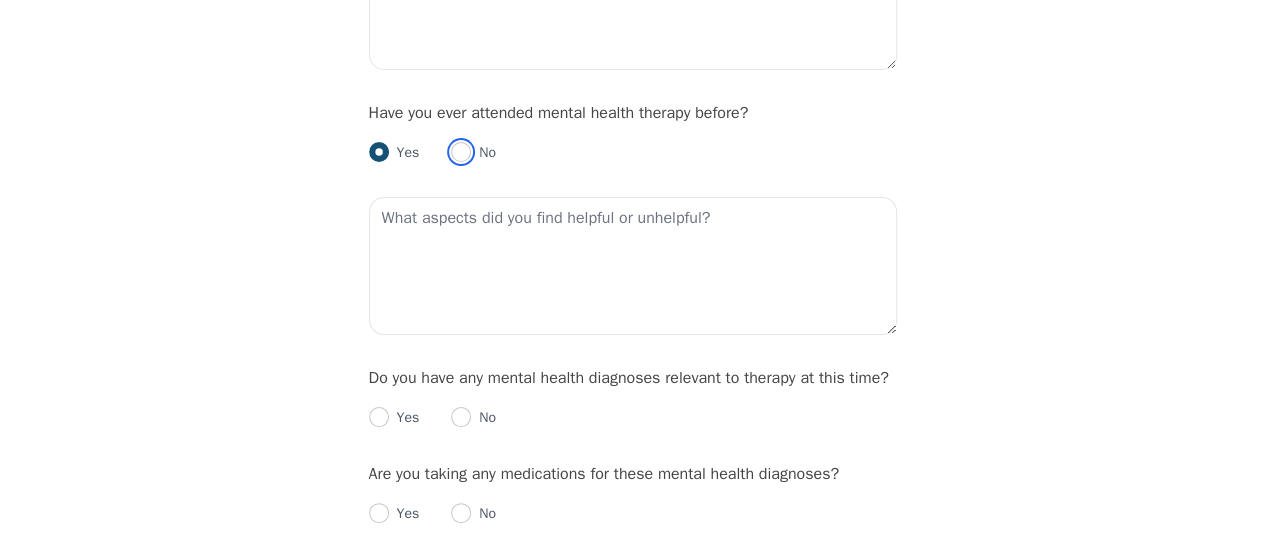 click at bounding box center [461, 152] 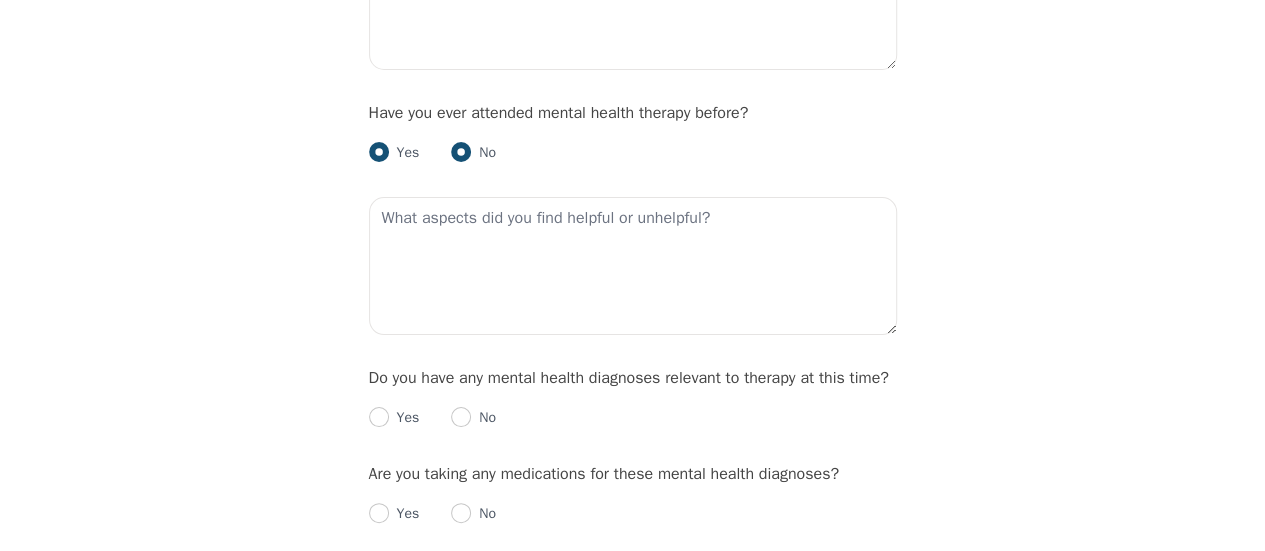 radio on "false" 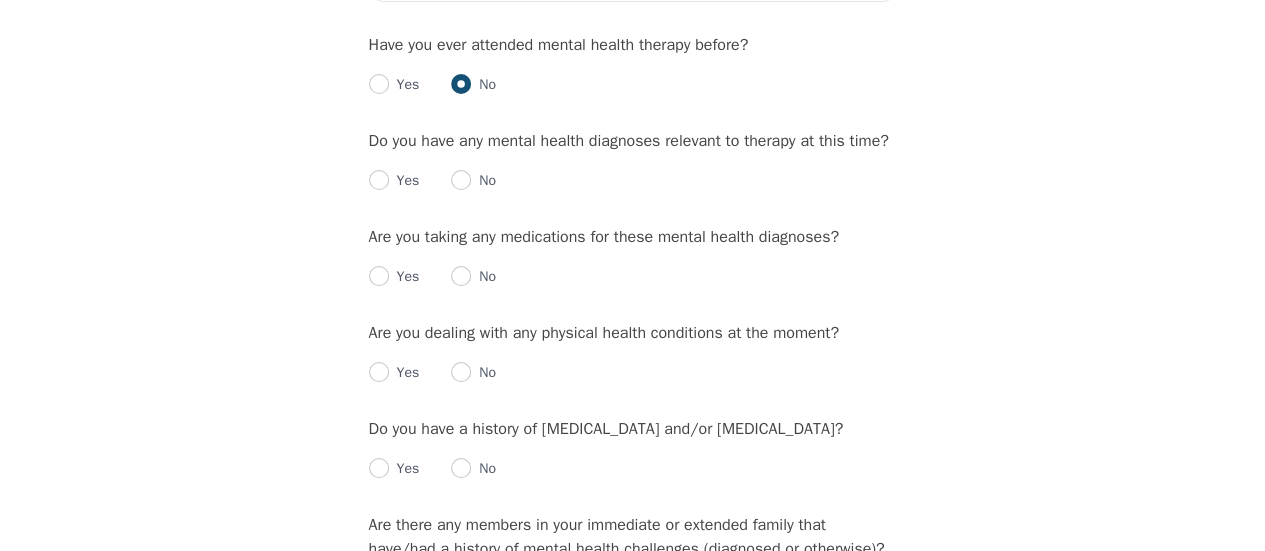 scroll, scrollTop: 2200, scrollLeft: 0, axis: vertical 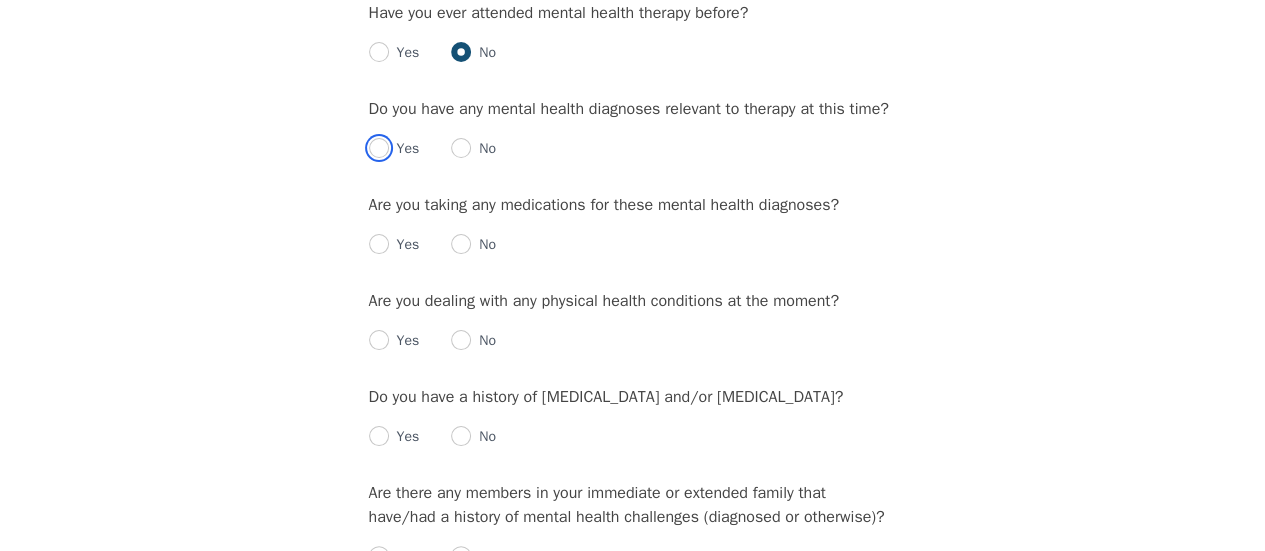 click at bounding box center (379, 148) 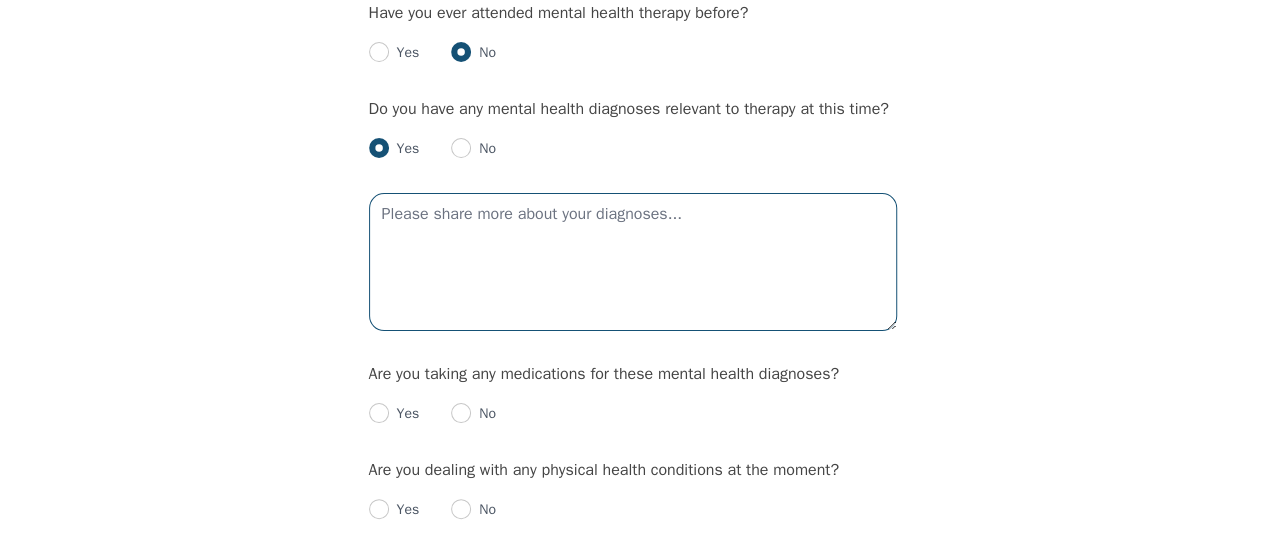 click at bounding box center [633, 262] 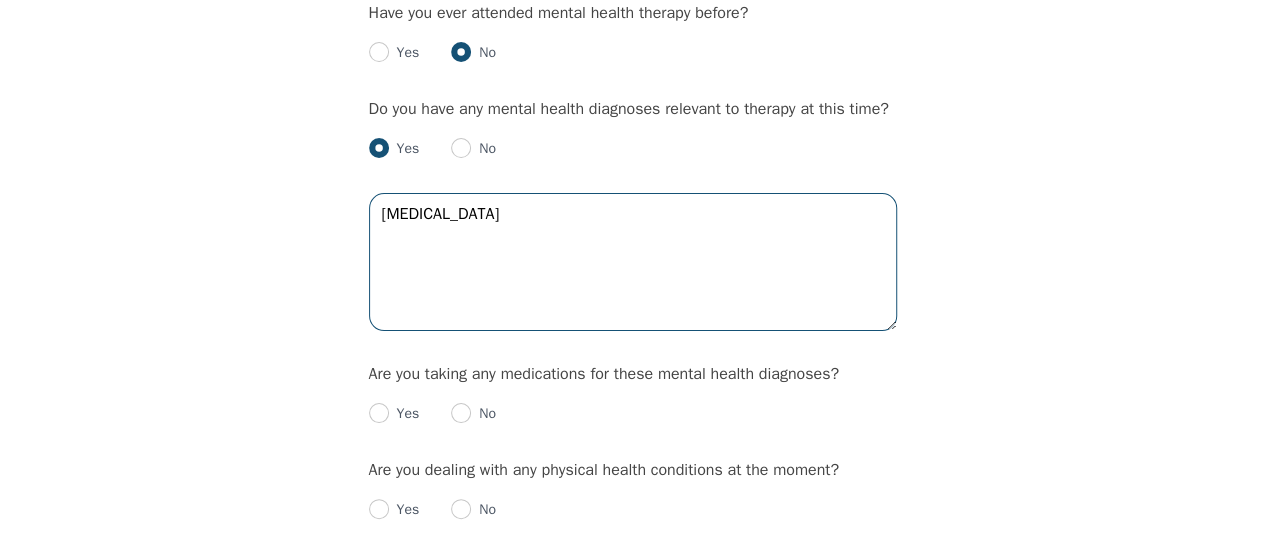 type on "[MEDICAL_DATA]" 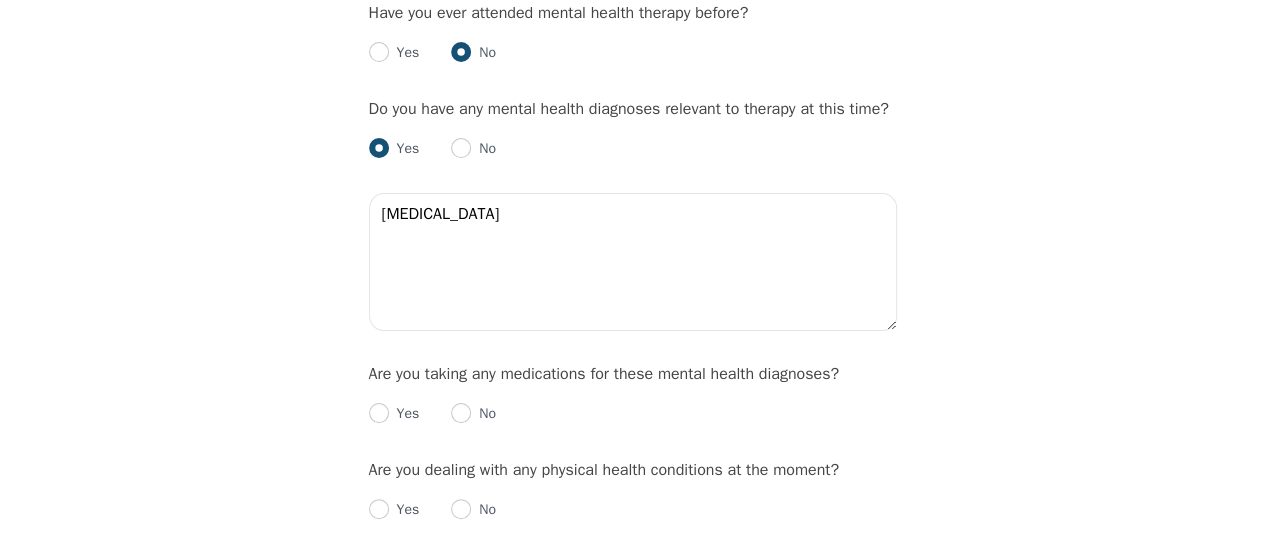 click on "Intake Assessment for [PERSON_NAME] Part 2 of 2: Clinical Self-Report Please complete the following information before your initial session. This step is crucial to kickstart your therapeutic journey with your therapist: Please describe what has brought you to seek therapy at this time? Major life changes such as giving birth/post partum and a recent diagnosis of [MEDICAL_DATA]. Also for a phobia How are your current issues affecting your daily life, and for how long have you been experiencing them? I've been experiencing these issues for the past few years, they are affecting my work, my marriage and other aspects of my life. On a daily basis, how do you typically feel? Stressed and overwhlemed Rate your current emotional intensity on a scale of 1 (Low) to 10 (High): 1 2 3 4 5 6 7 8 9 10 Low Intensity High Intensity What current stressors are affecting your mental health? Work, financial, parenting, health In the past 30 days, have you experienced any of the following symptoms? (Please check all that apply): Yes" at bounding box center [632, -297] 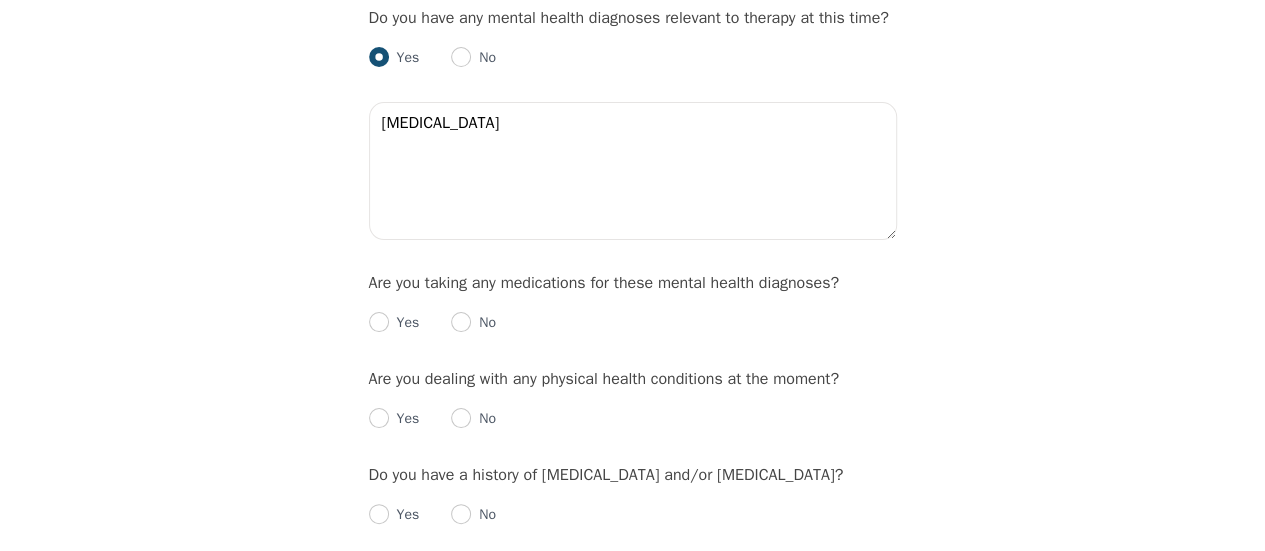 scroll, scrollTop: 2400, scrollLeft: 0, axis: vertical 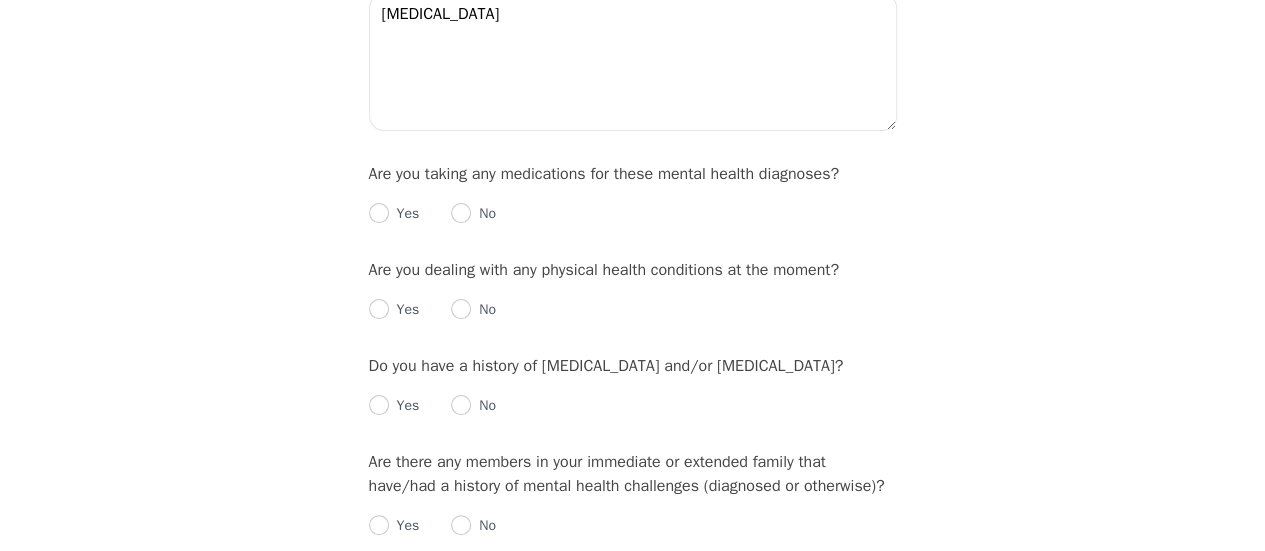 click on "Yes" at bounding box center (394, 214) 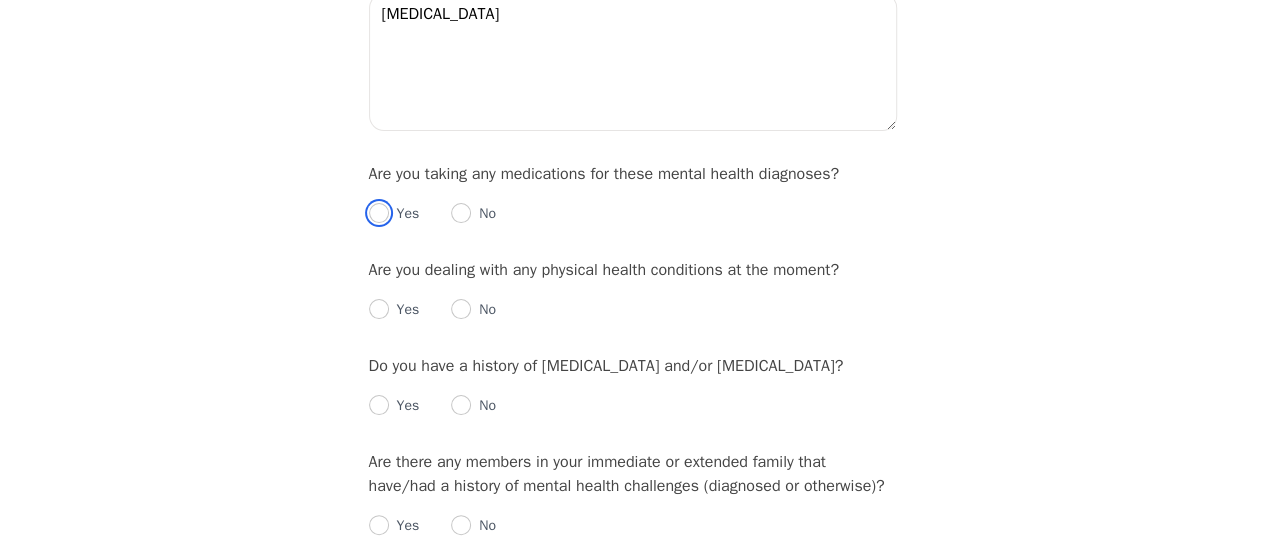 click at bounding box center [379, 213] 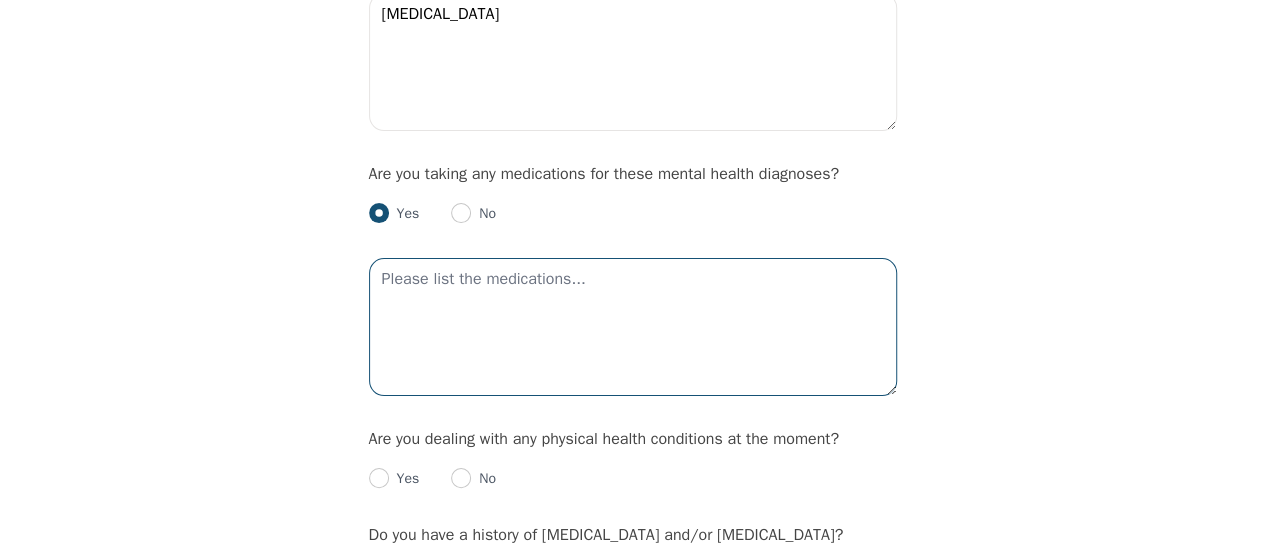 click at bounding box center (633, 327) 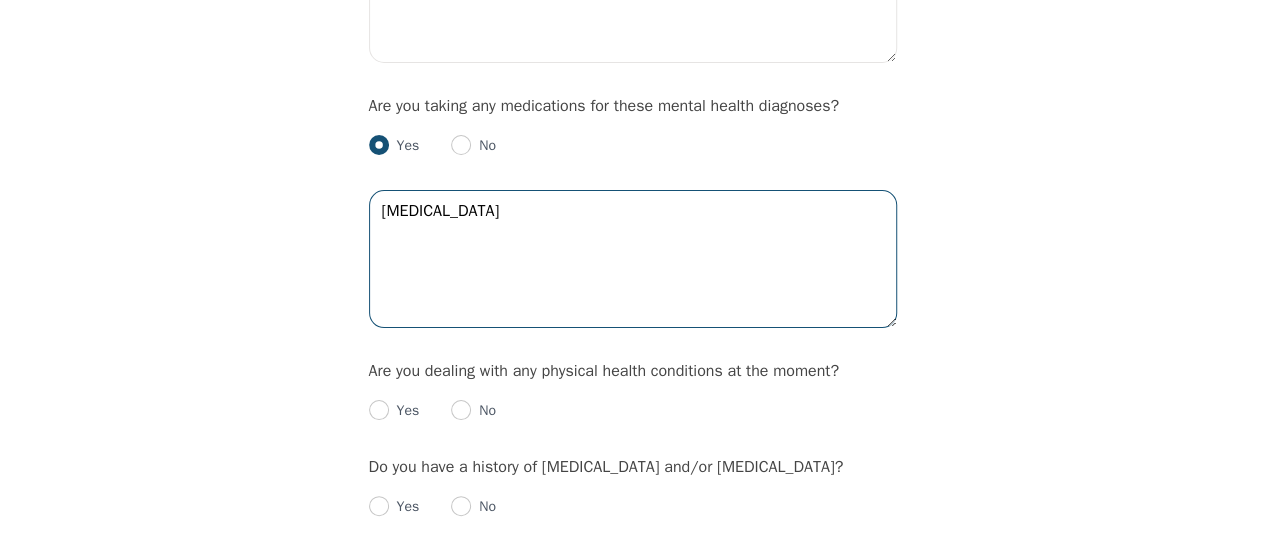 scroll, scrollTop: 2500, scrollLeft: 0, axis: vertical 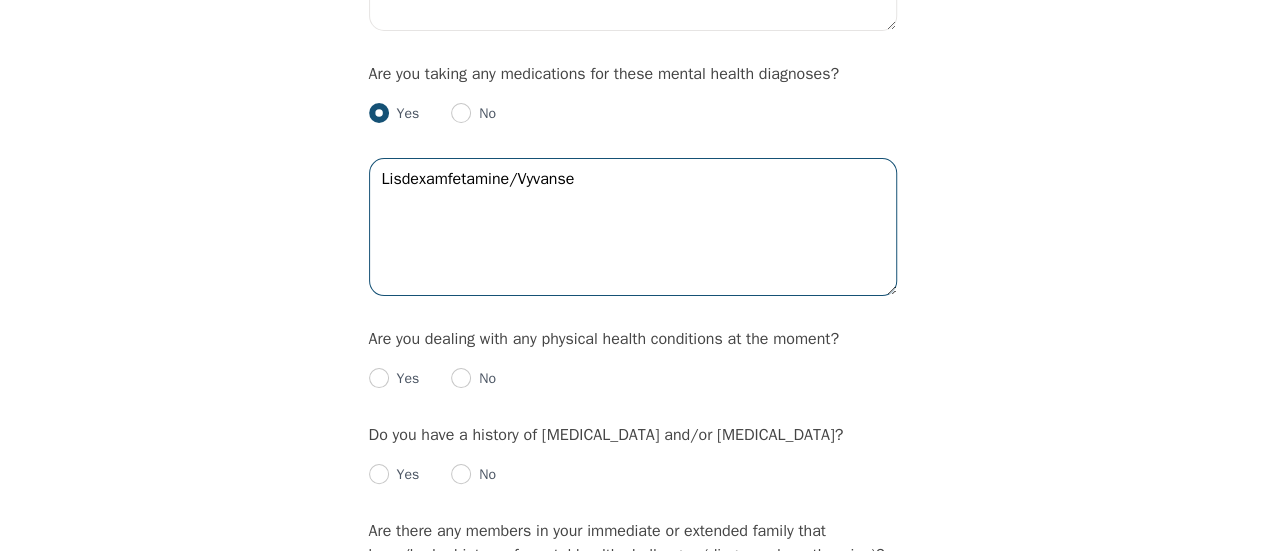 type on "Lisdexamfetamine/Vyvanse" 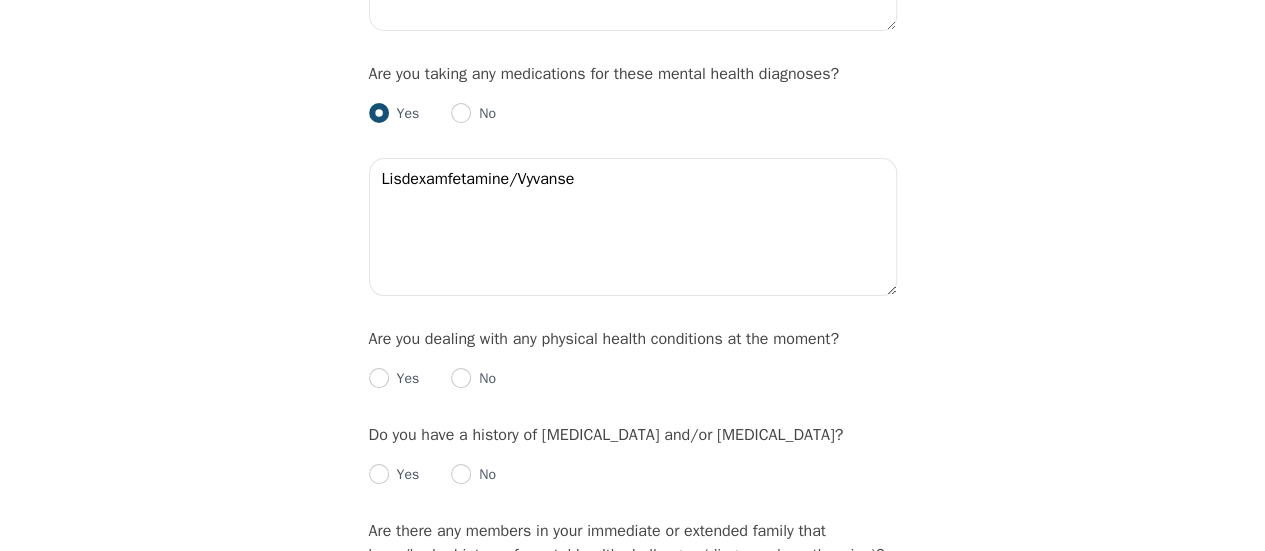 click on "Intake Assessment for [PERSON_NAME] Part 2 of 2: Clinical Self-Report Please complete the following information before your initial session. This step is crucial to kickstart your therapeutic journey with your therapist: Please describe what has brought you to seek therapy at this time? Major life changes such as giving birth/post partum and a recent diagnosis of [MEDICAL_DATA]. Also for a phobia How are your current issues affecting your daily life, and for how long have you been experiencing them? I've been experiencing these issues for the past few years, they are affecting my work, my marriage and other aspects of my life. On a daily basis, how do you typically feel? Stressed and overwhlemed Rate your current emotional intensity on a scale of 1 (Low) to 10 (High): 1 2 3 4 5 6 7 8 9 10 Low Intensity High Intensity What current stressors are affecting your mental health? Work, financial, parenting, health In the past 30 days, have you experienced any of the following symptoms? (Please check all that apply): Yes" at bounding box center (632, -512) 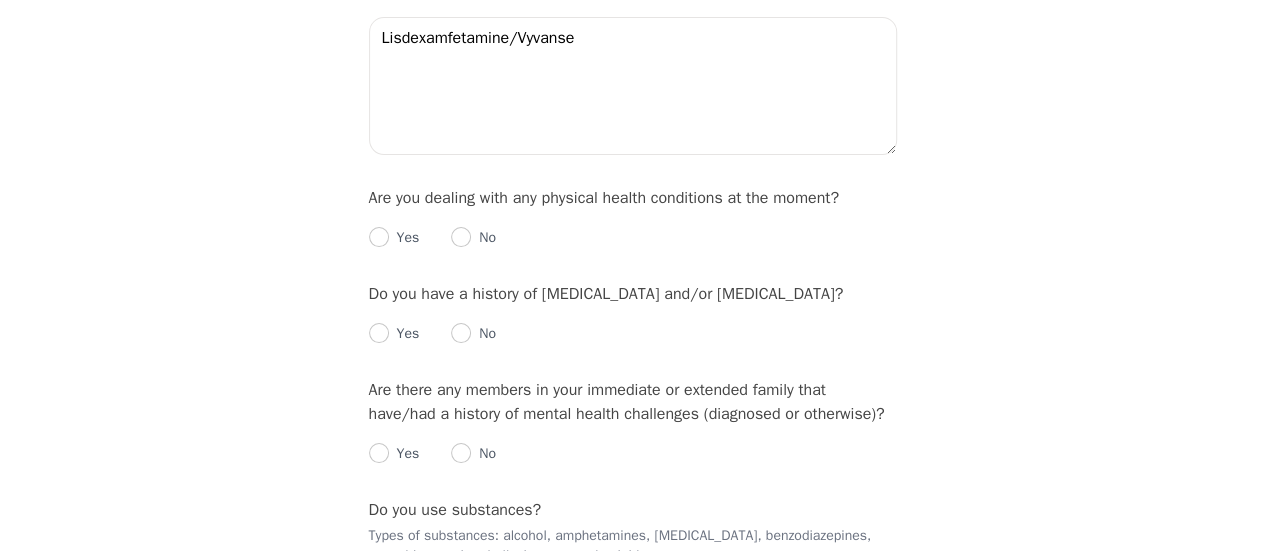 scroll, scrollTop: 2700, scrollLeft: 0, axis: vertical 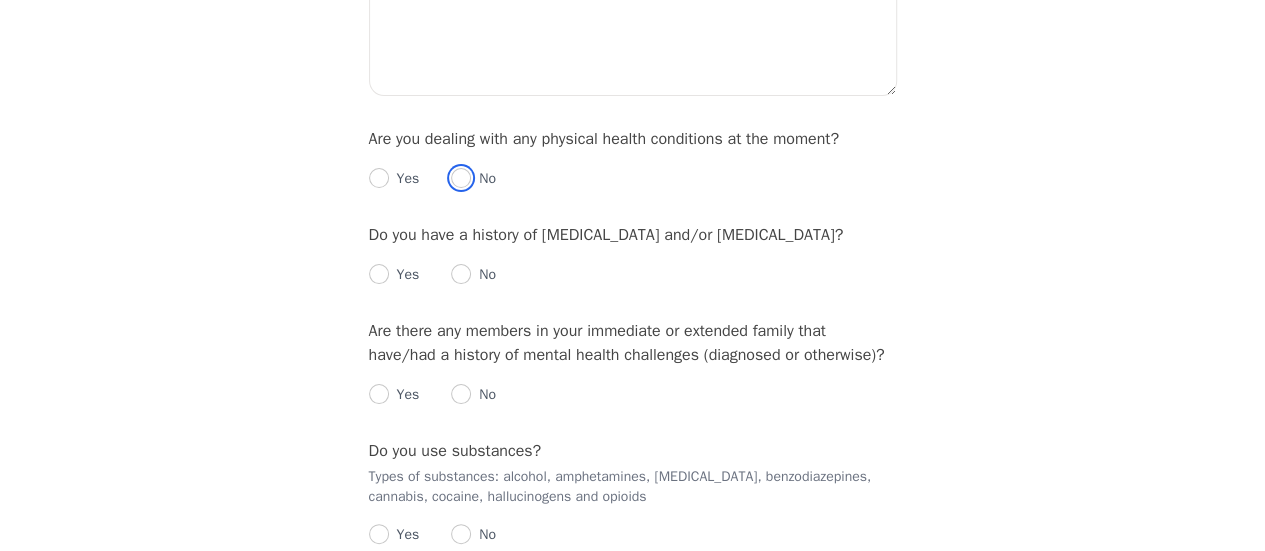 click at bounding box center (461, 178) 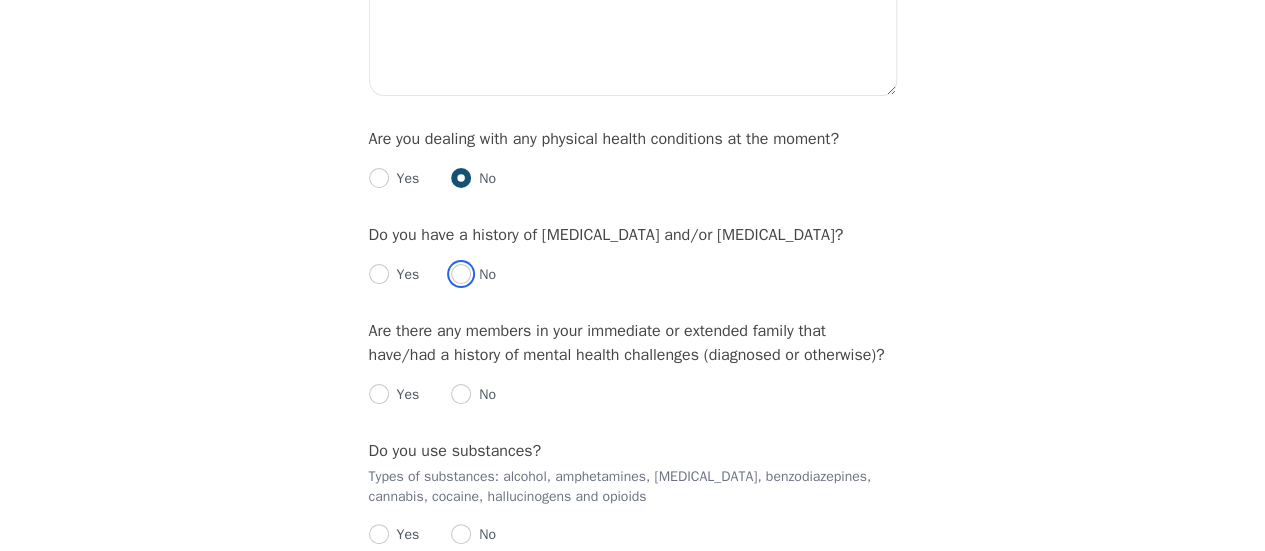 click at bounding box center [461, 274] 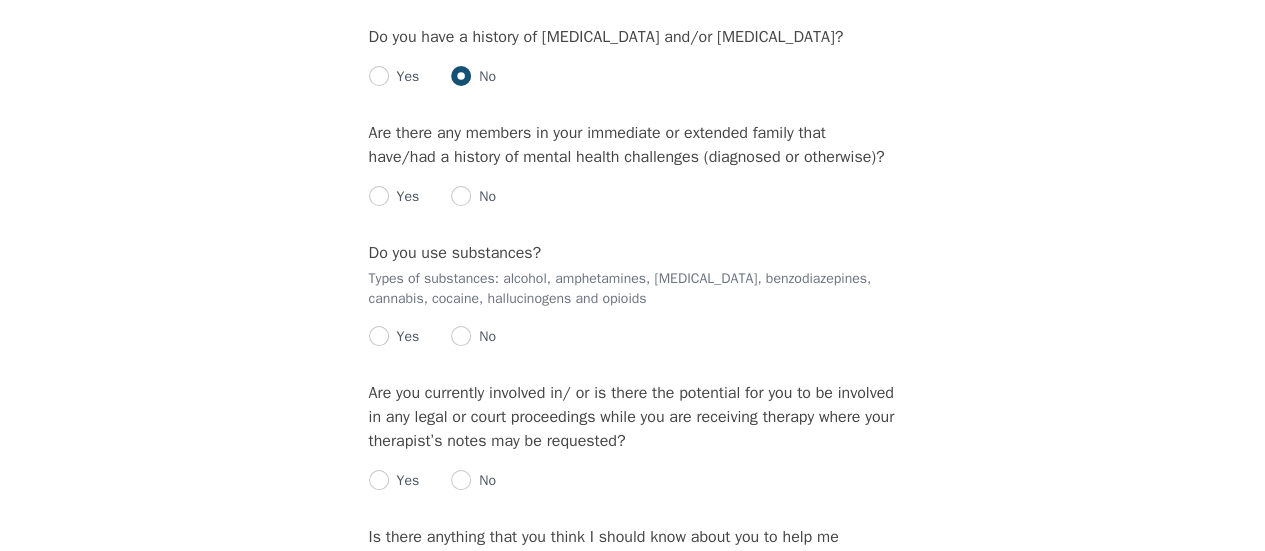 scroll, scrollTop: 2900, scrollLeft: 0, axis: vertical 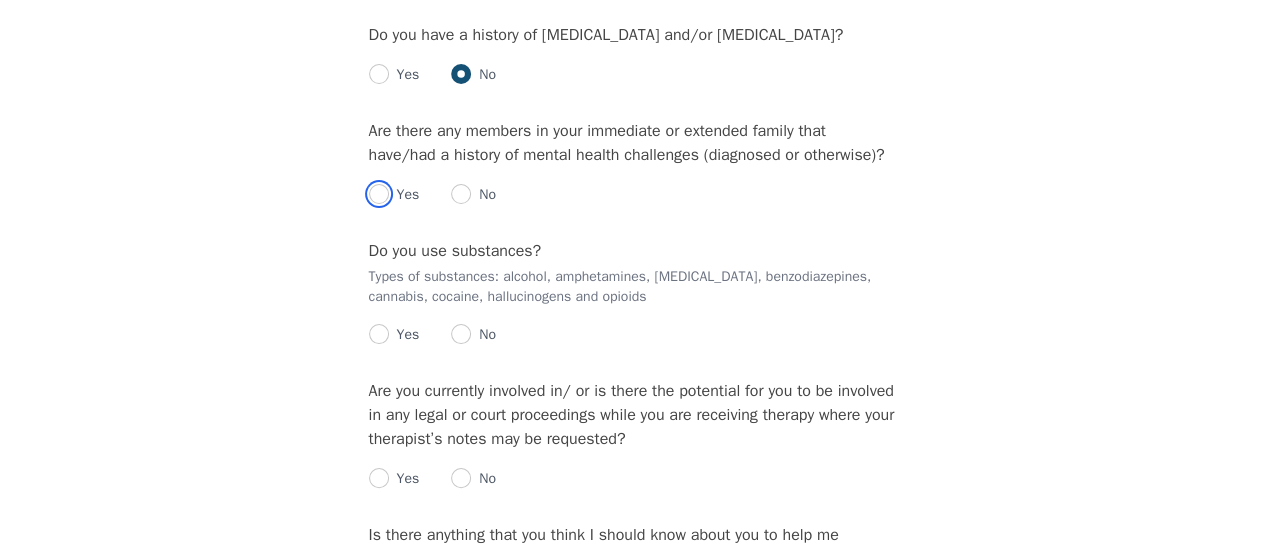 click at bounding box center (379, 194) 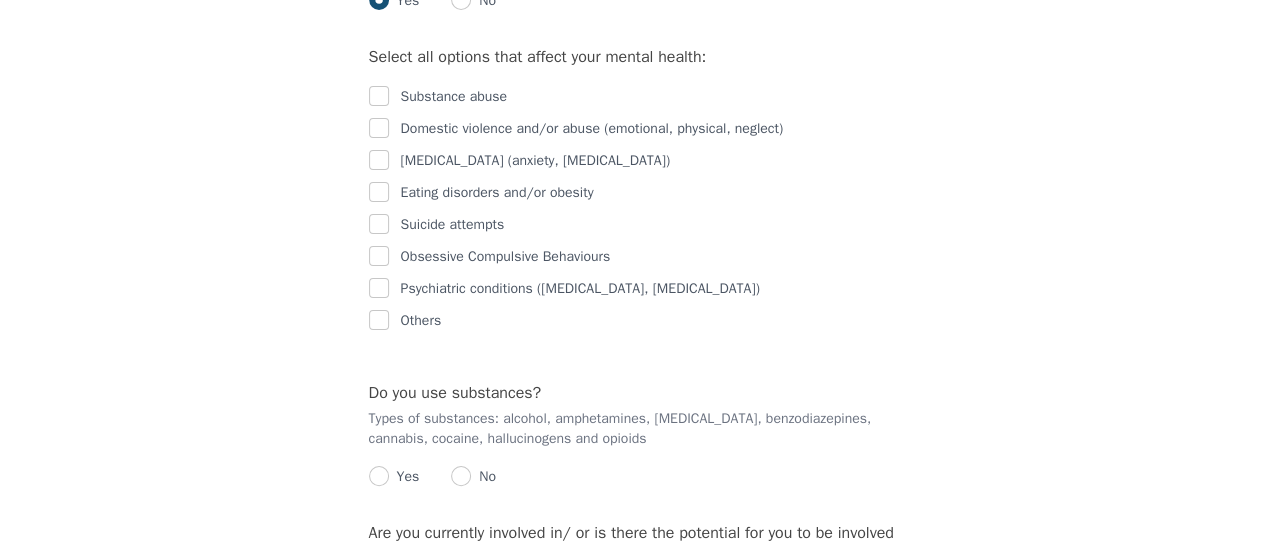 scroll, scrollTop: 3100, scrollLeft: 0, axis: vertical 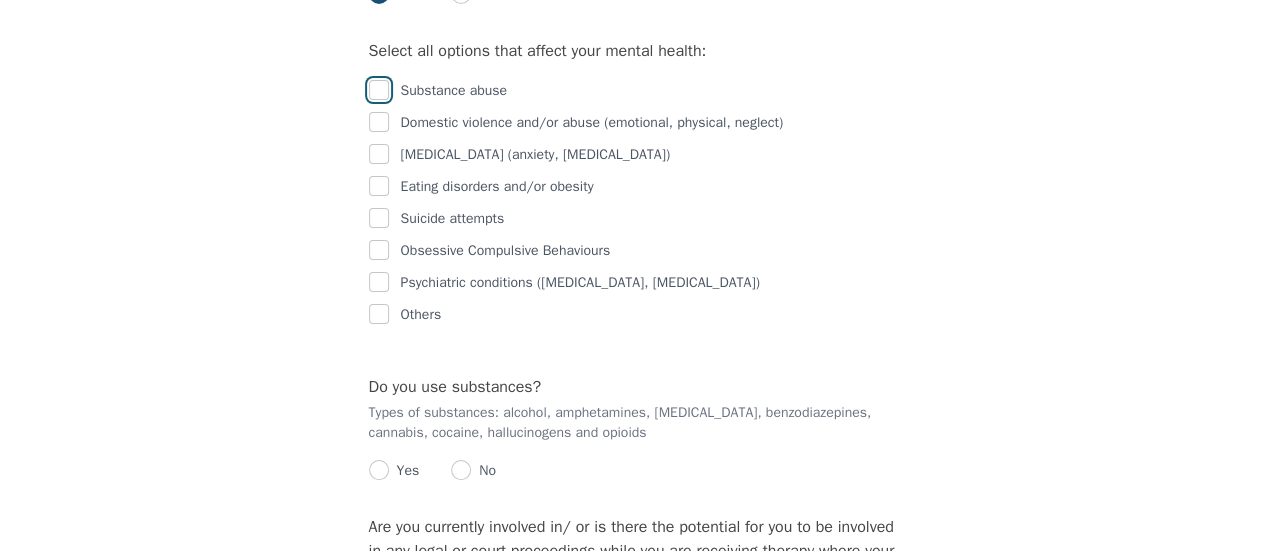 click at bounding box center [379, 90] 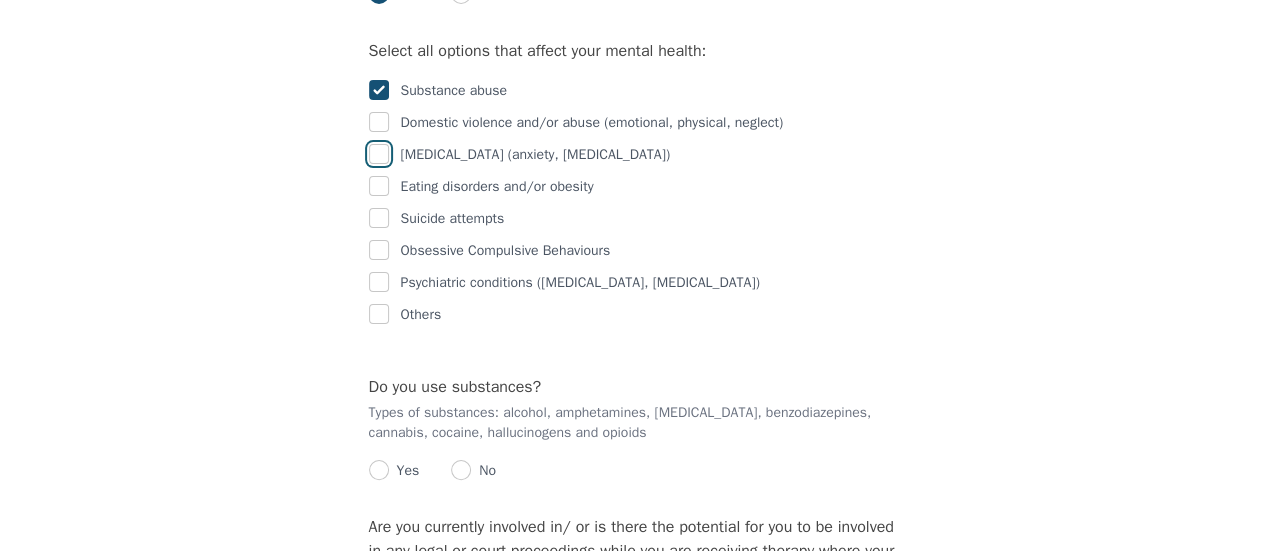 click at bounding box center [379, 154] 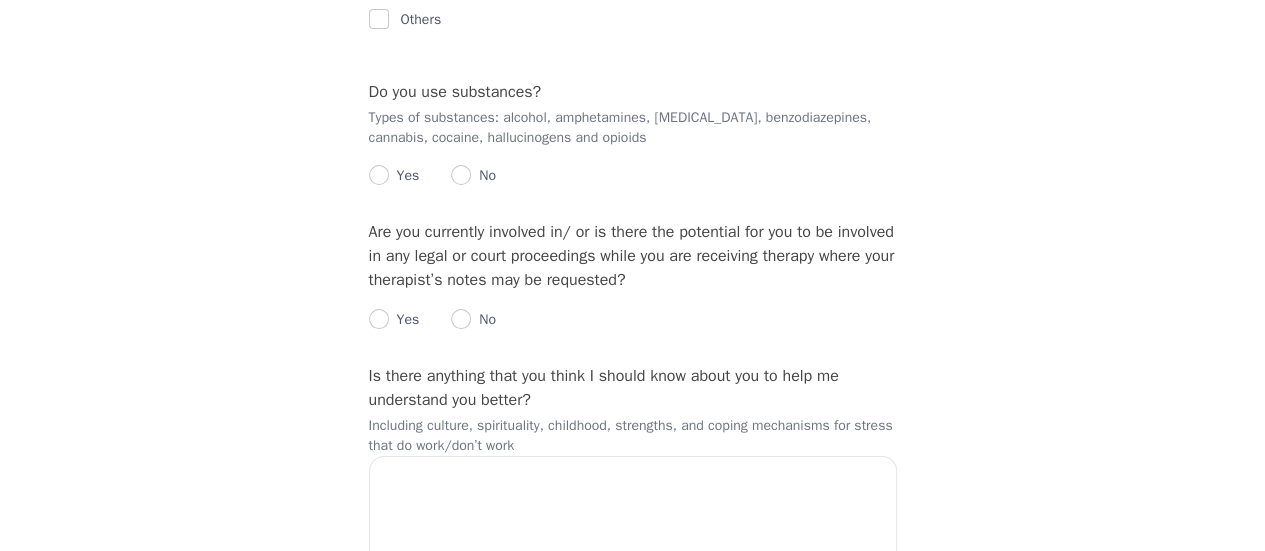 scroll, scrollTop: 3400, scrollLeft: 0, axis: vertical 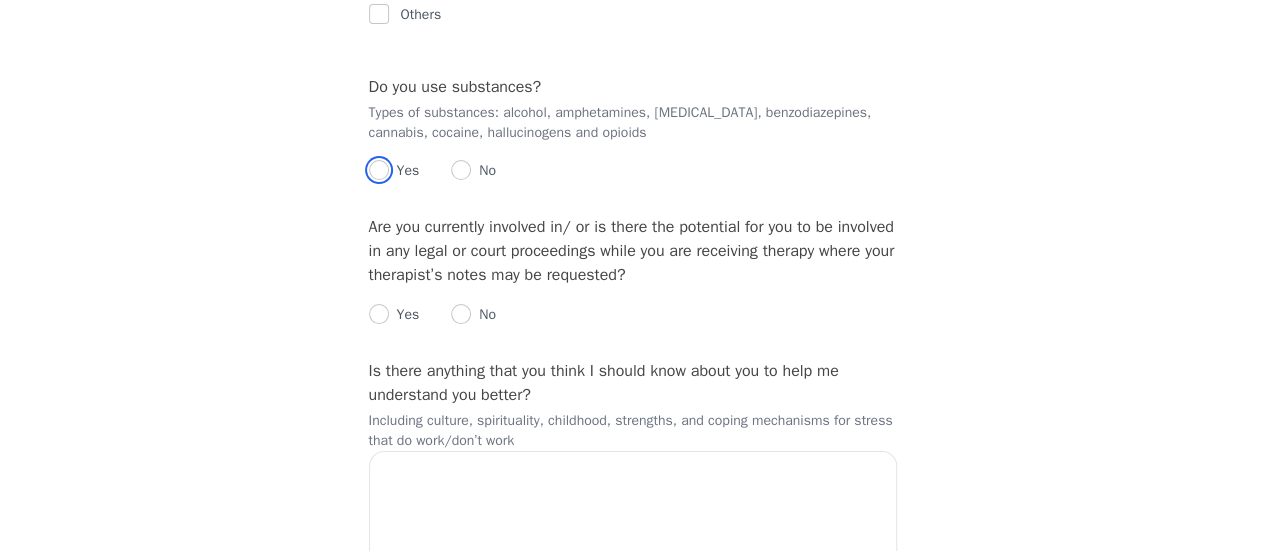 click at bounding box center [379, 170] 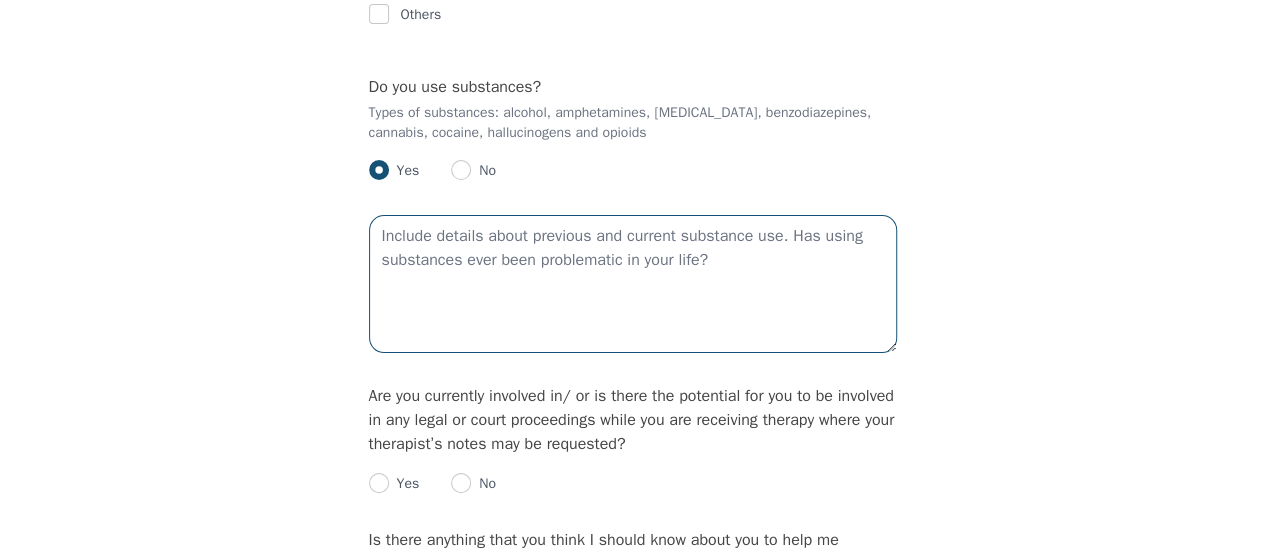 click at bounding box center (633, 284) 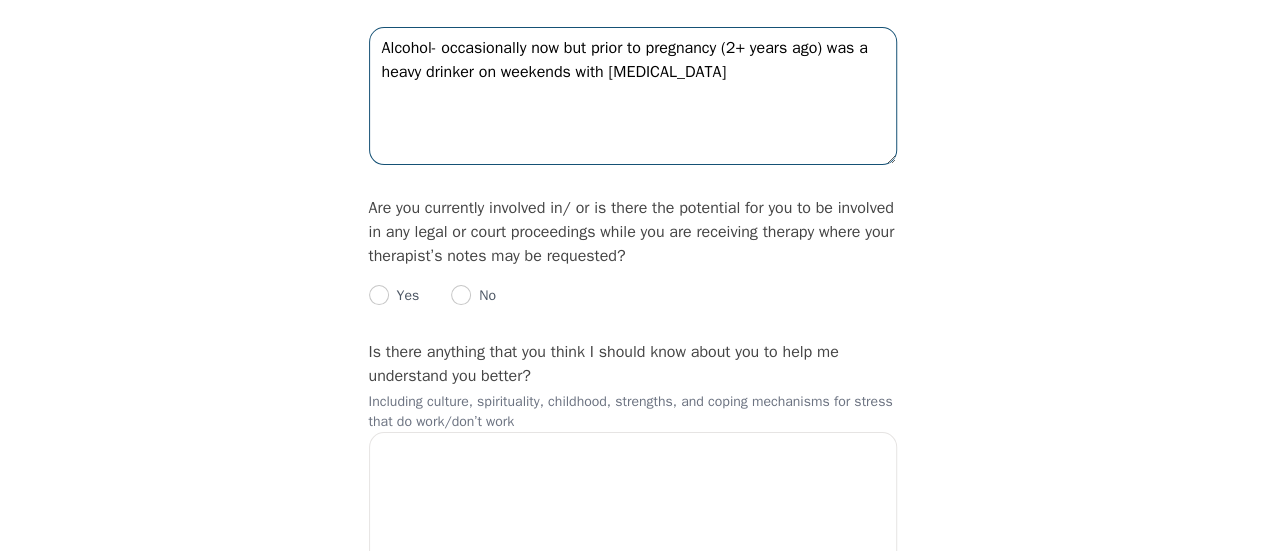 scroll, scrollTop: 3700, scrollLeft: 0, axis: vertical 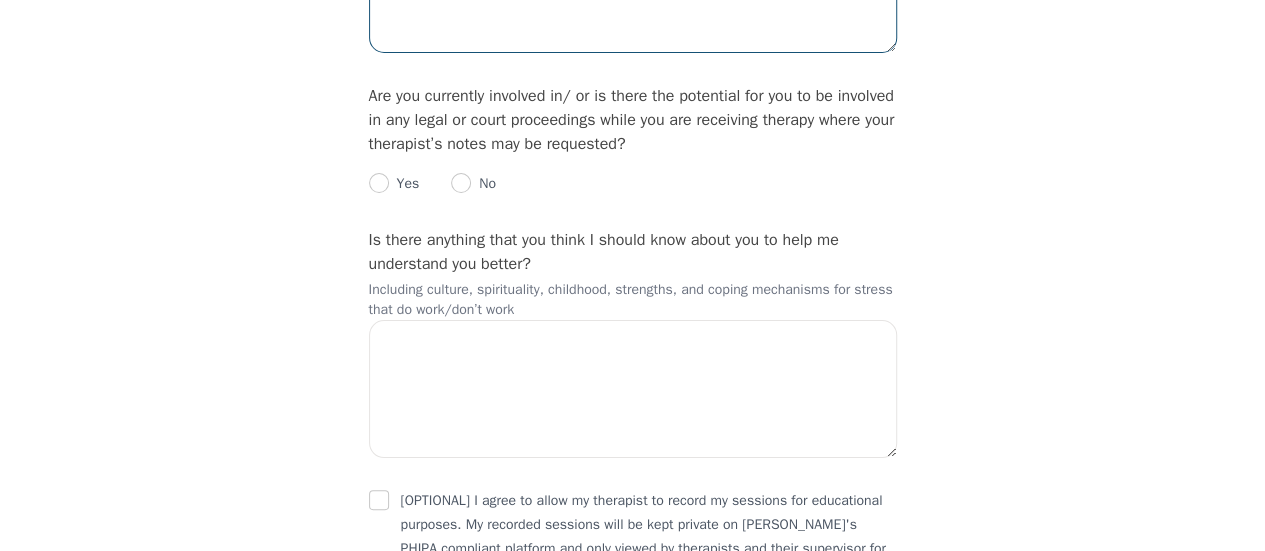 type on "Alcohol- occasionally now but prior to pregnancy (2+ years ago) was a heavy drinker on weekends with [MEDICAL_DATA]" 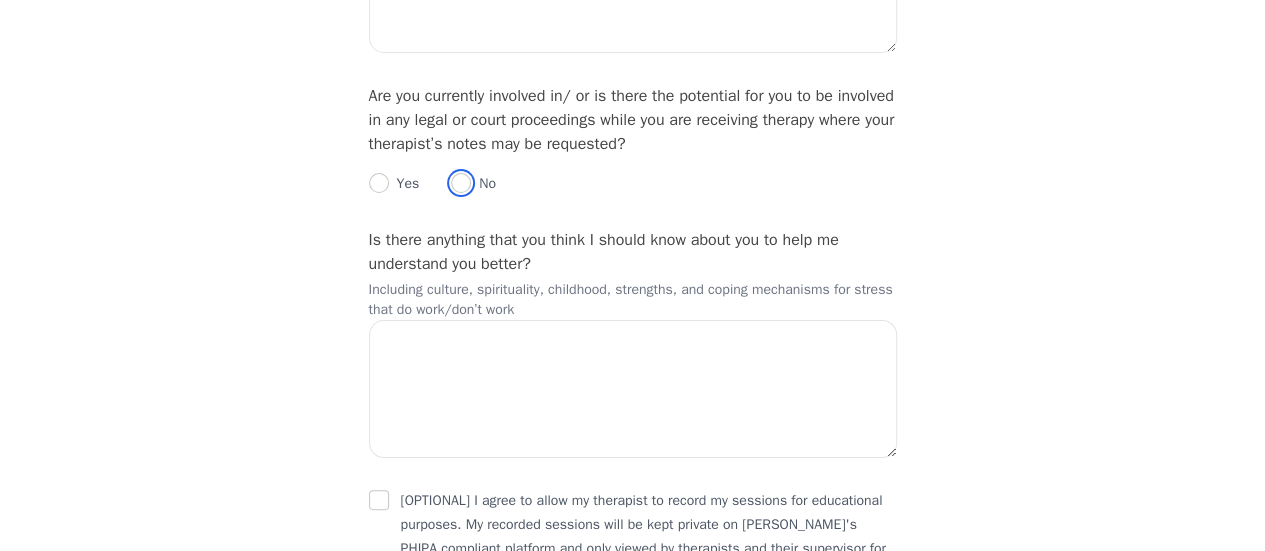 click at bounding box center (461, 183) 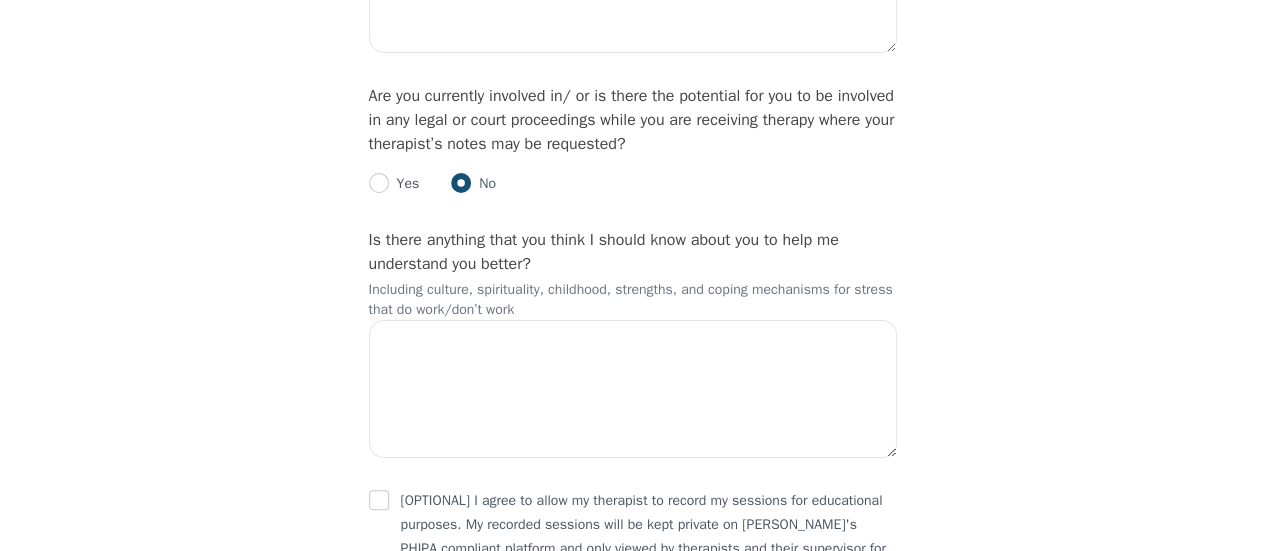 radio on "true" 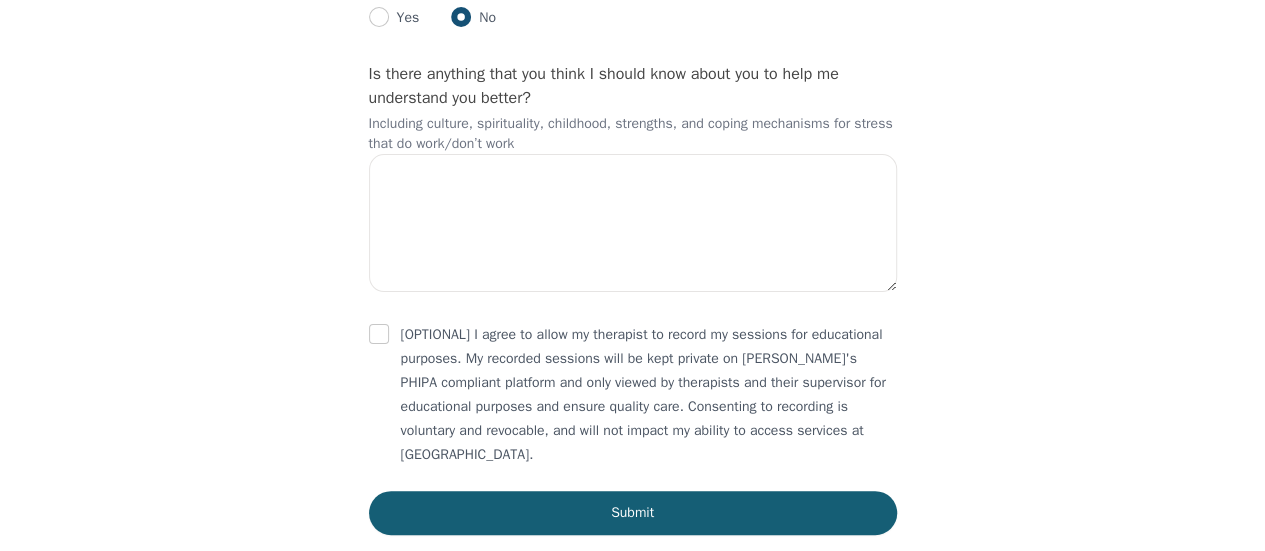 scroll, scrollTop: 3900, scrollLeft: 0, axis: vertical 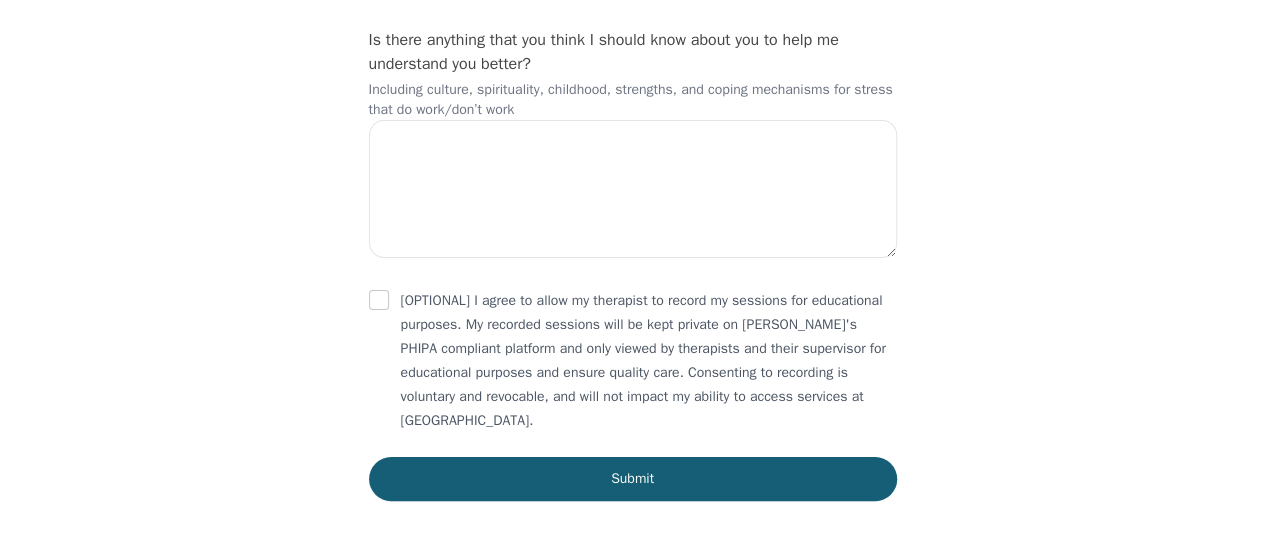 click on "Intake Assessment for [PERSON_NAME] Part 2 of 2: Clinical Self-Report Please complete the following information before your initial session. This step is crucial to kickstart your therapeutic journey with your therapist: Please describe what has brought you to seek therapy at this time? Major life changes such as giving birth/post partum and a recent diagnosis of [MEDICAL_DATA]. Also for a phobia How are your current issues affecting your daily life, and for how long have you been experiencing them? I've been experiencing these issues for the past few years, they are affecting my work, my marriage and other aspects of my life. On a daily basis, how do you typically feel? Stressed and overwhlemed Rate your current emotional intensity on a scale of 1 (Low) to 10 (High): 1 2 3 4 5 6 7 8 9 10 Low Intensity High Intensity What current stressors are affecting your mental health? Work, financial, parenting, health In the past 30 days, have you experienced any of the following symptoms? (Please check all that apply): Yes" at bounding box center [633, -1660] 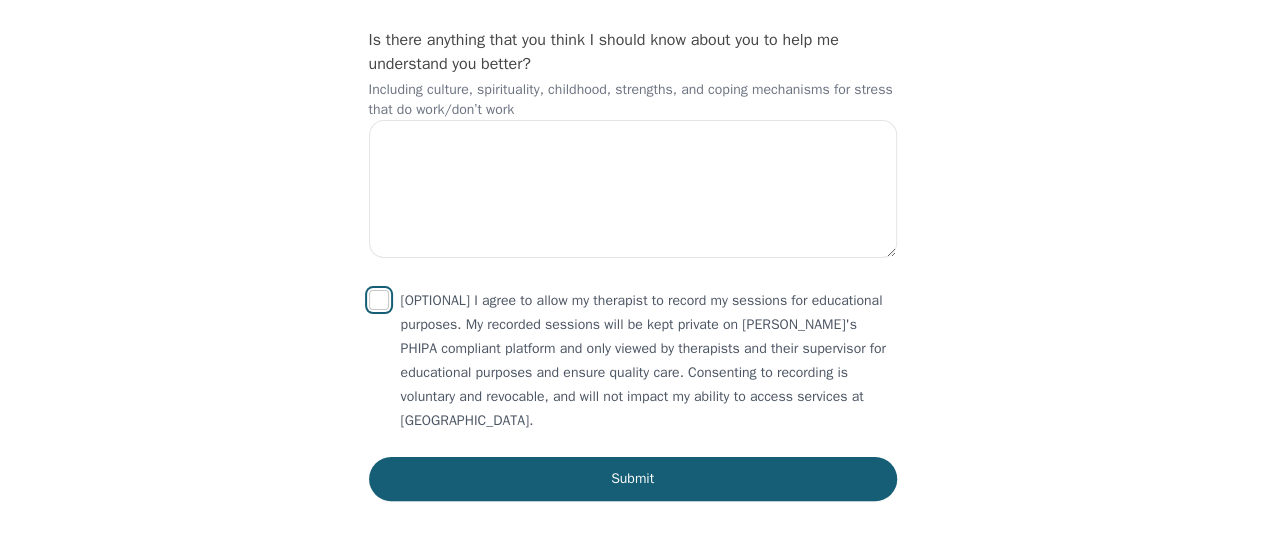 click at bounding box center (379, 300) 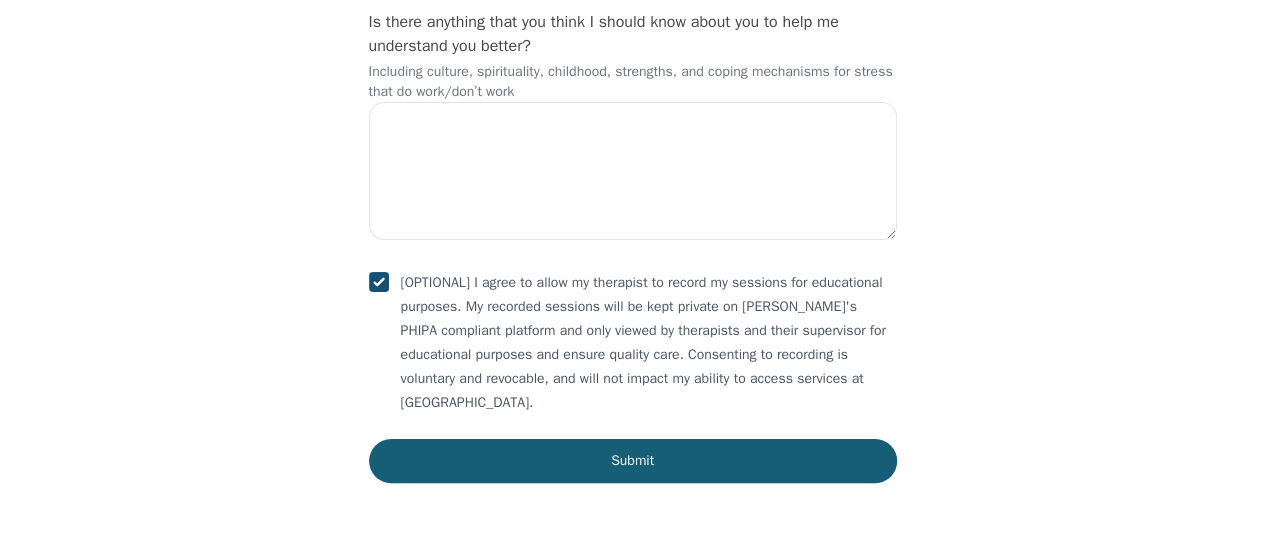 scroll, scrollTop: 3920, scrollLeft: 0, axis: vertical 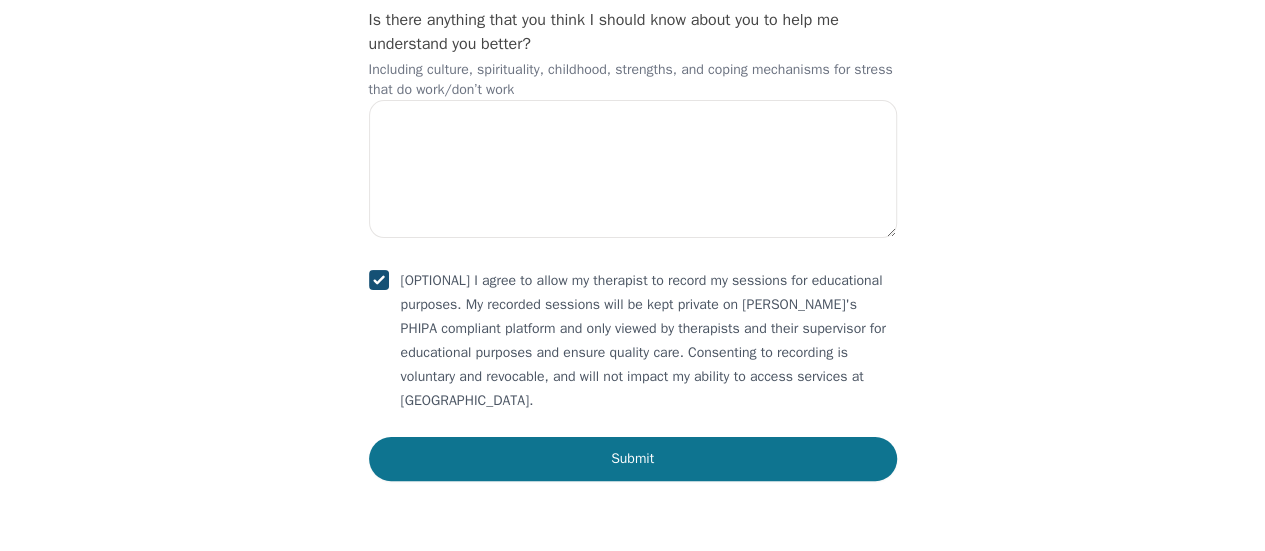 click on "Submit" at bounding box center [633, 459] 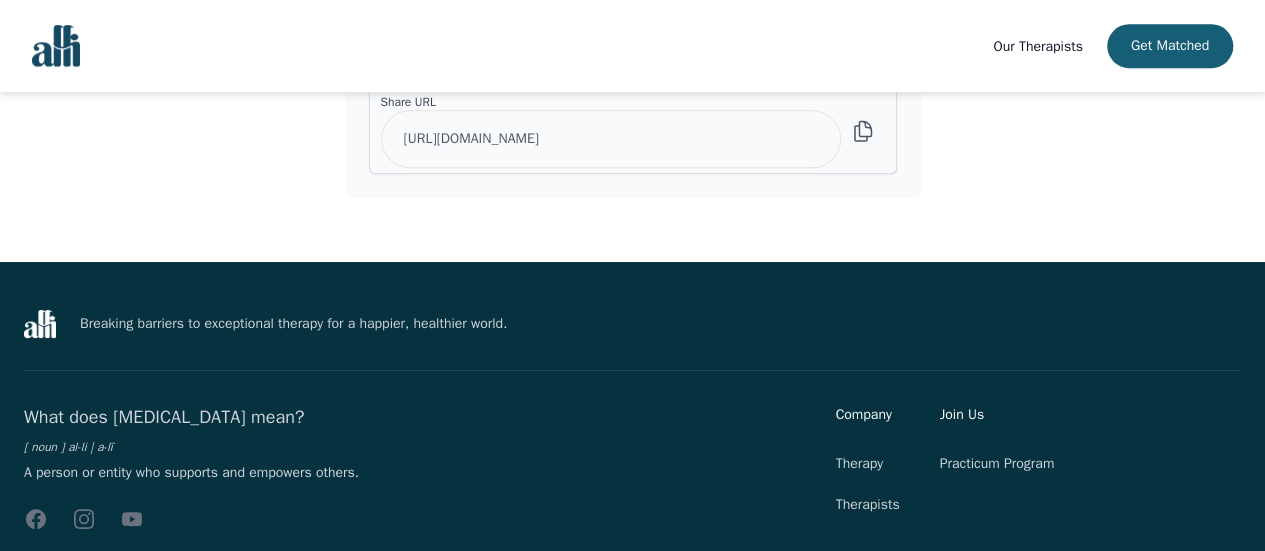 scroll, scrollTop: 0, scrollLeft: 0, axis: both 